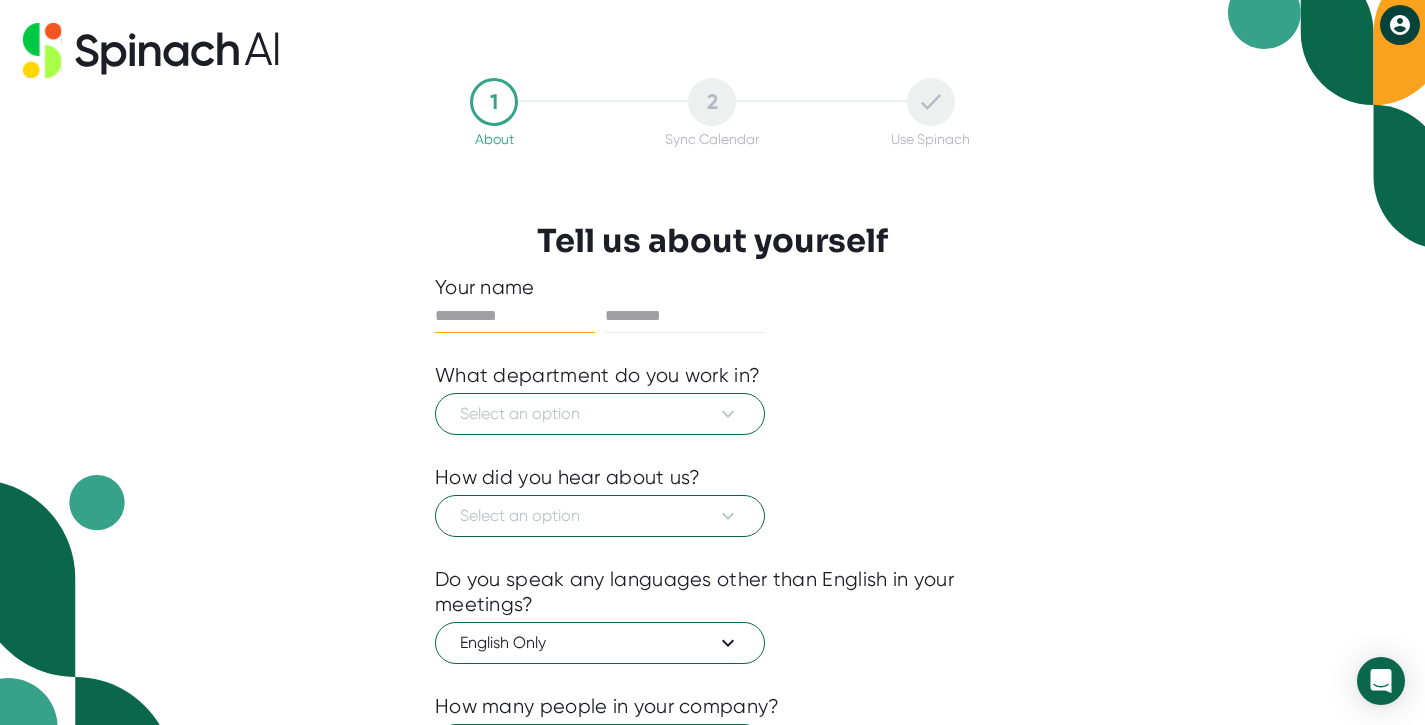 scroll, scrollTop: 0, scrollLeft: 0, axis: both 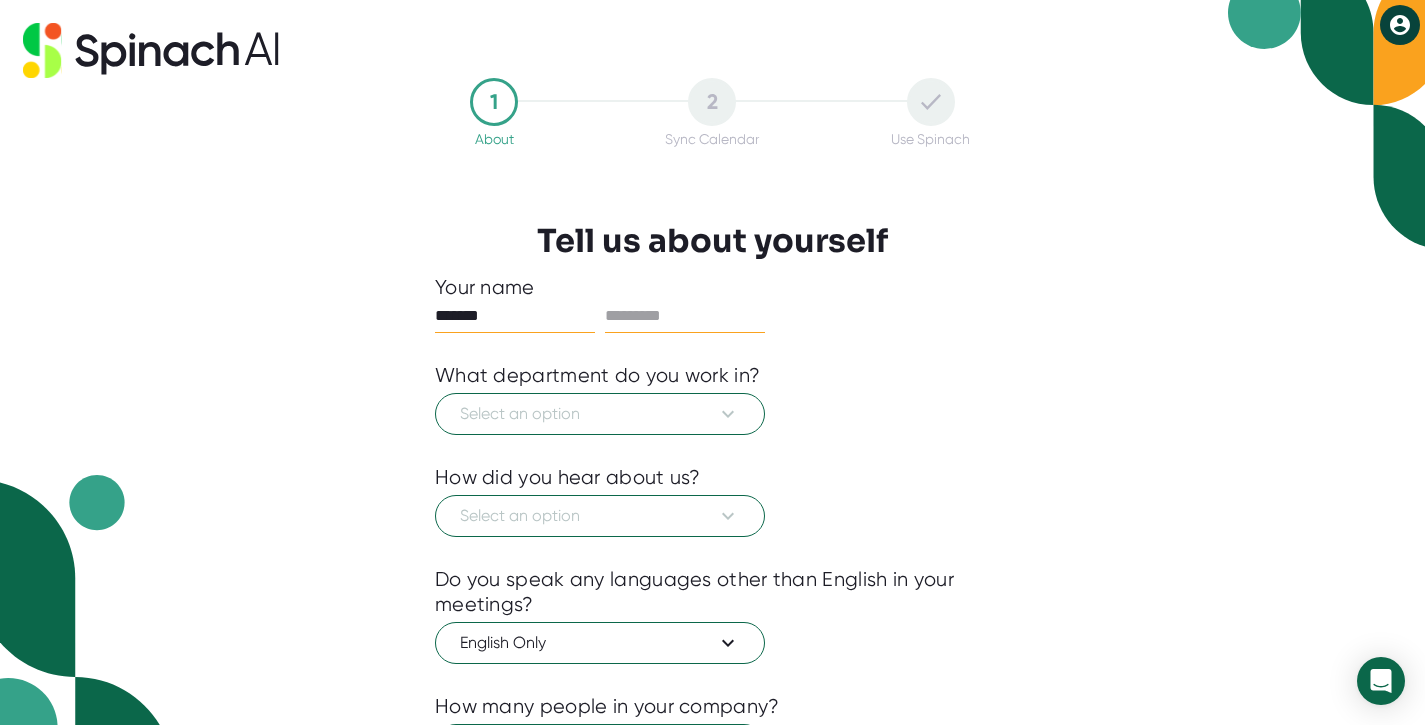 type on "*******" 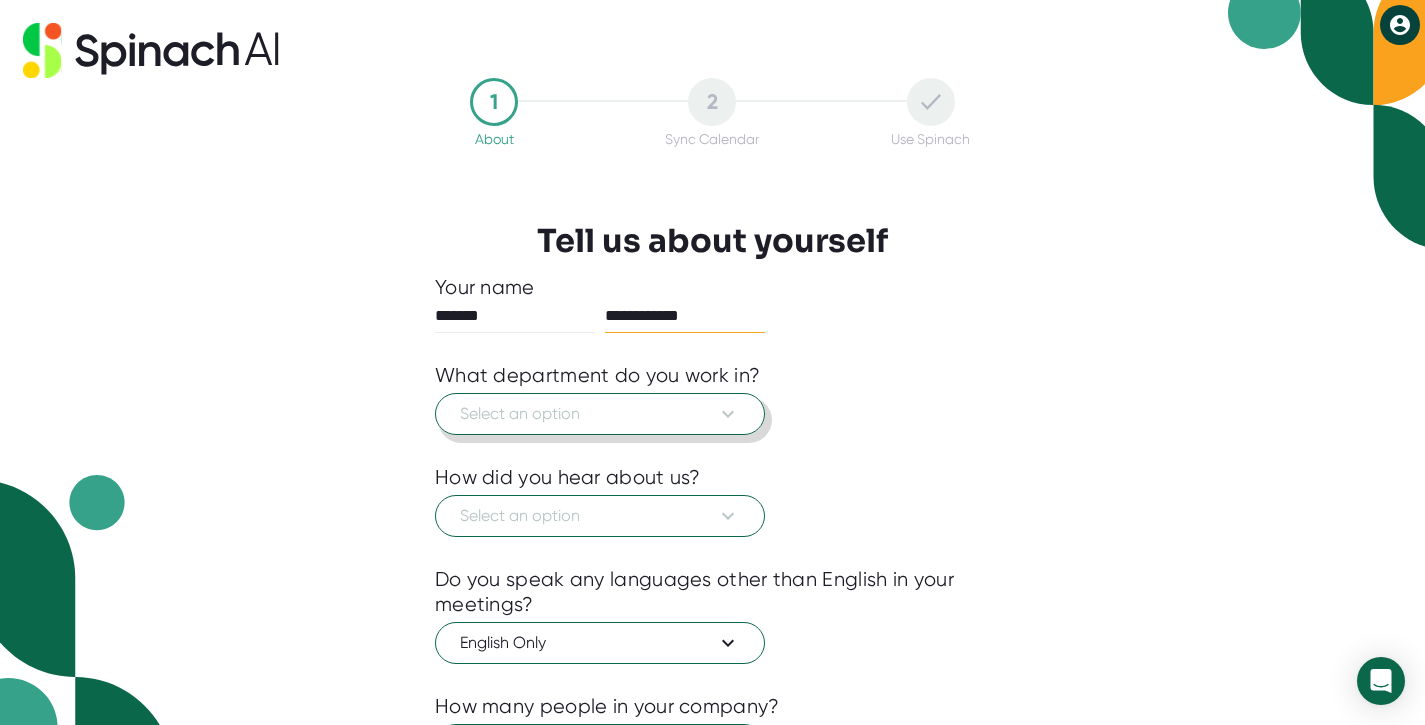 type on "**********" 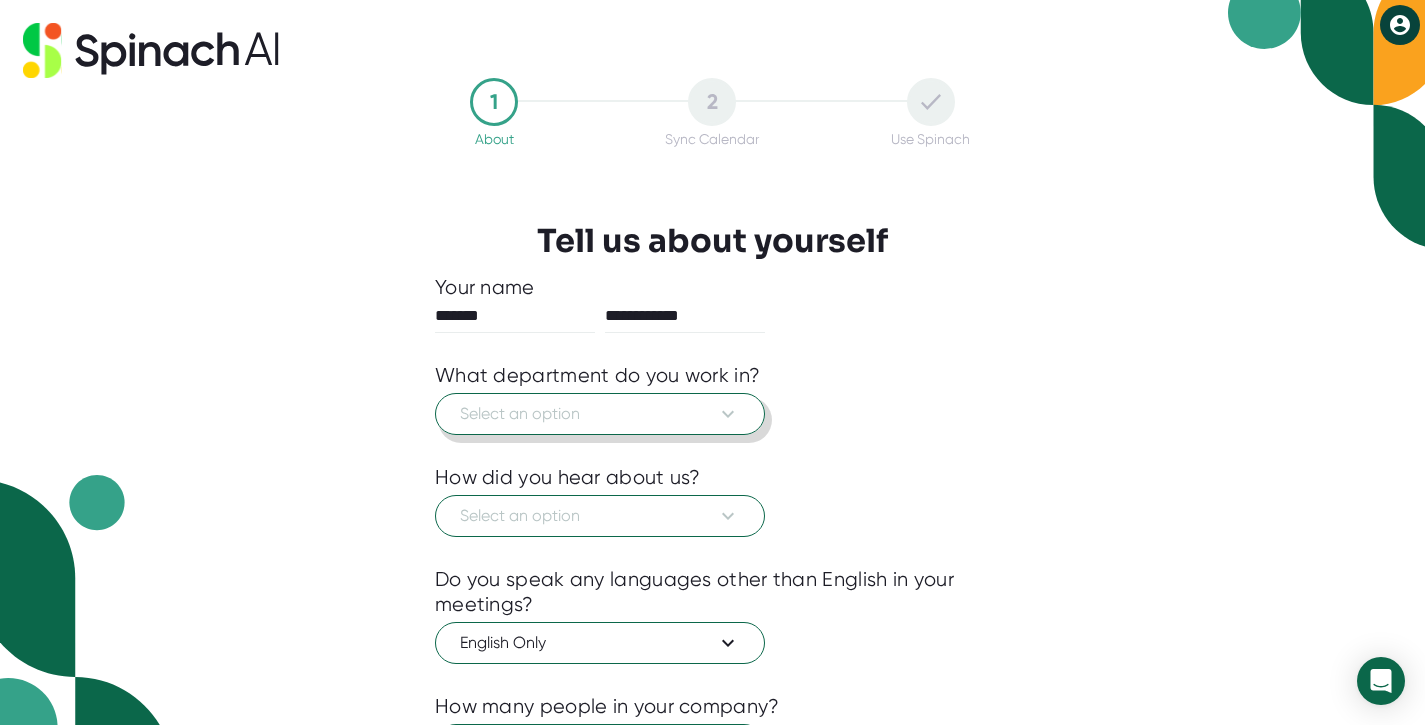 click on "Select an option" at bounding box center [600, 414] 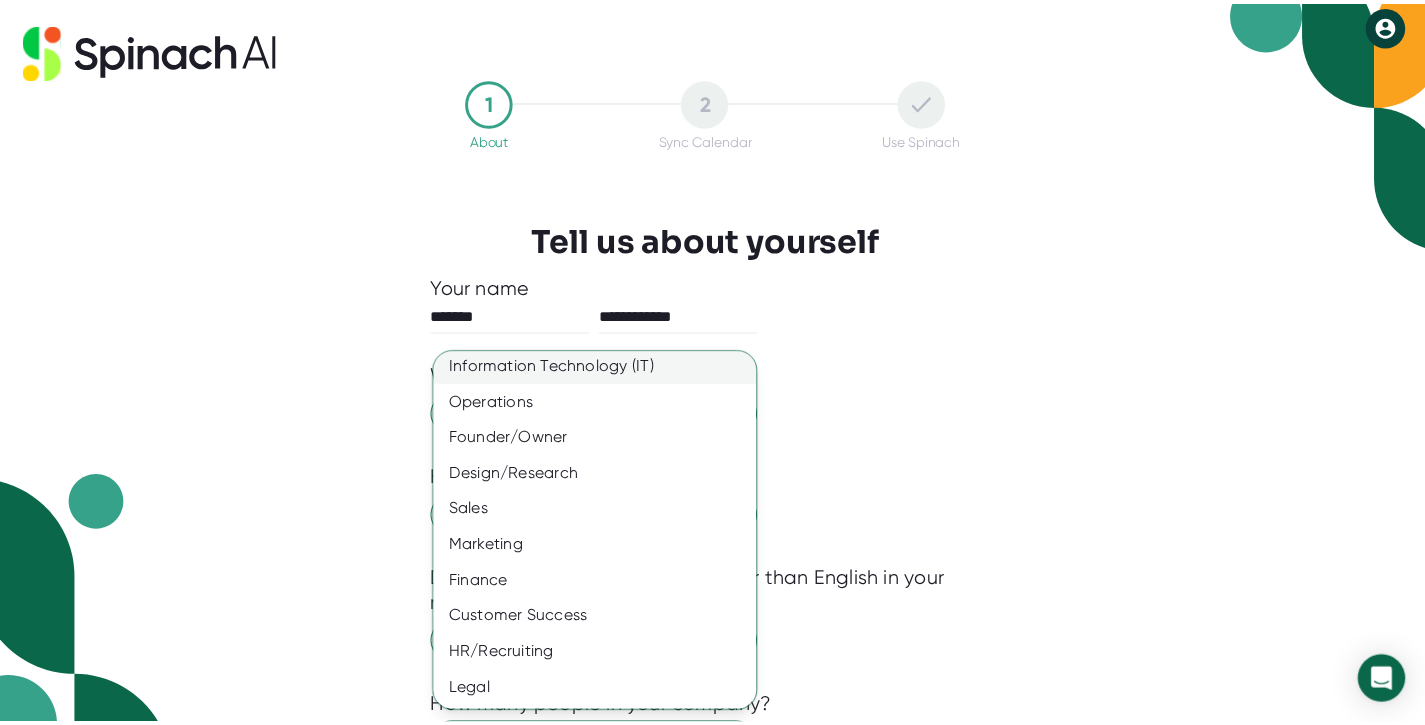 scroll, scrollTop: 115, scrollLeft: 0, axis: vertical 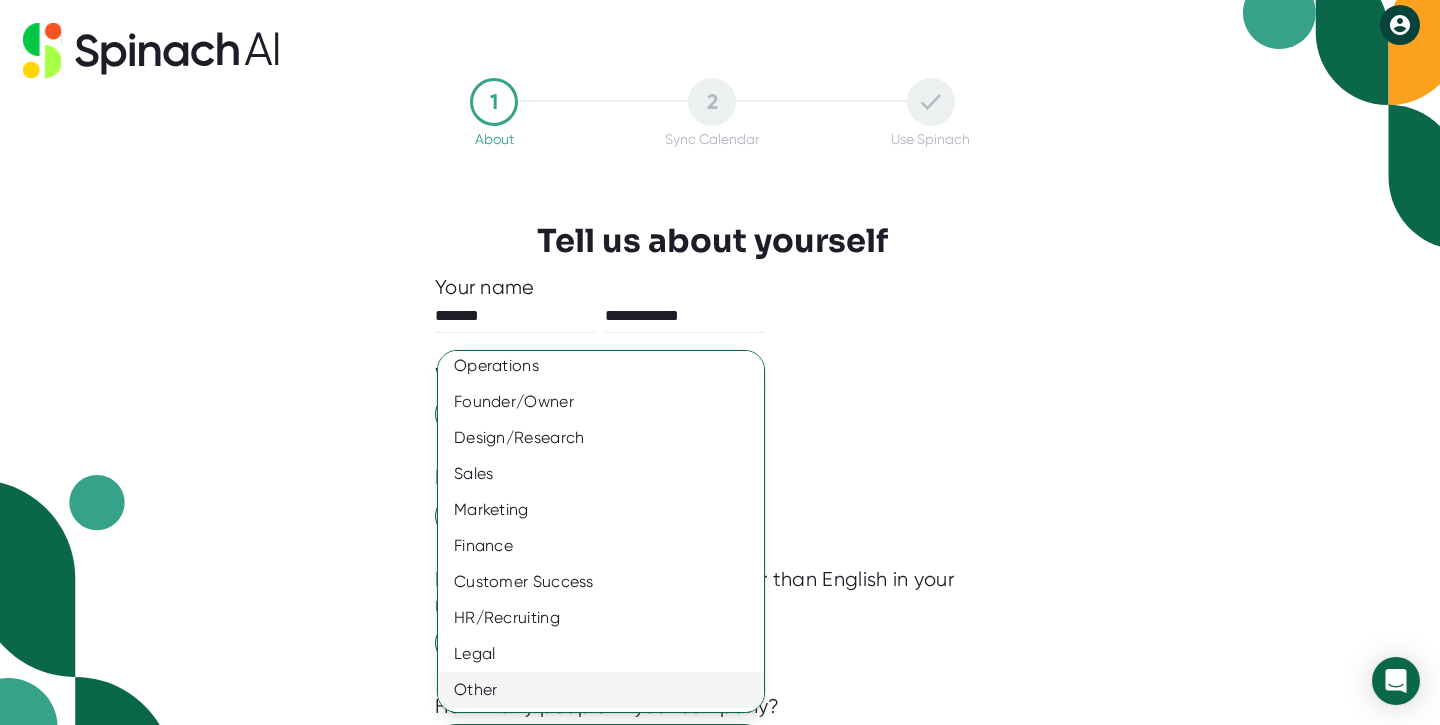 click on "Other" at bounding box center [608, 690] 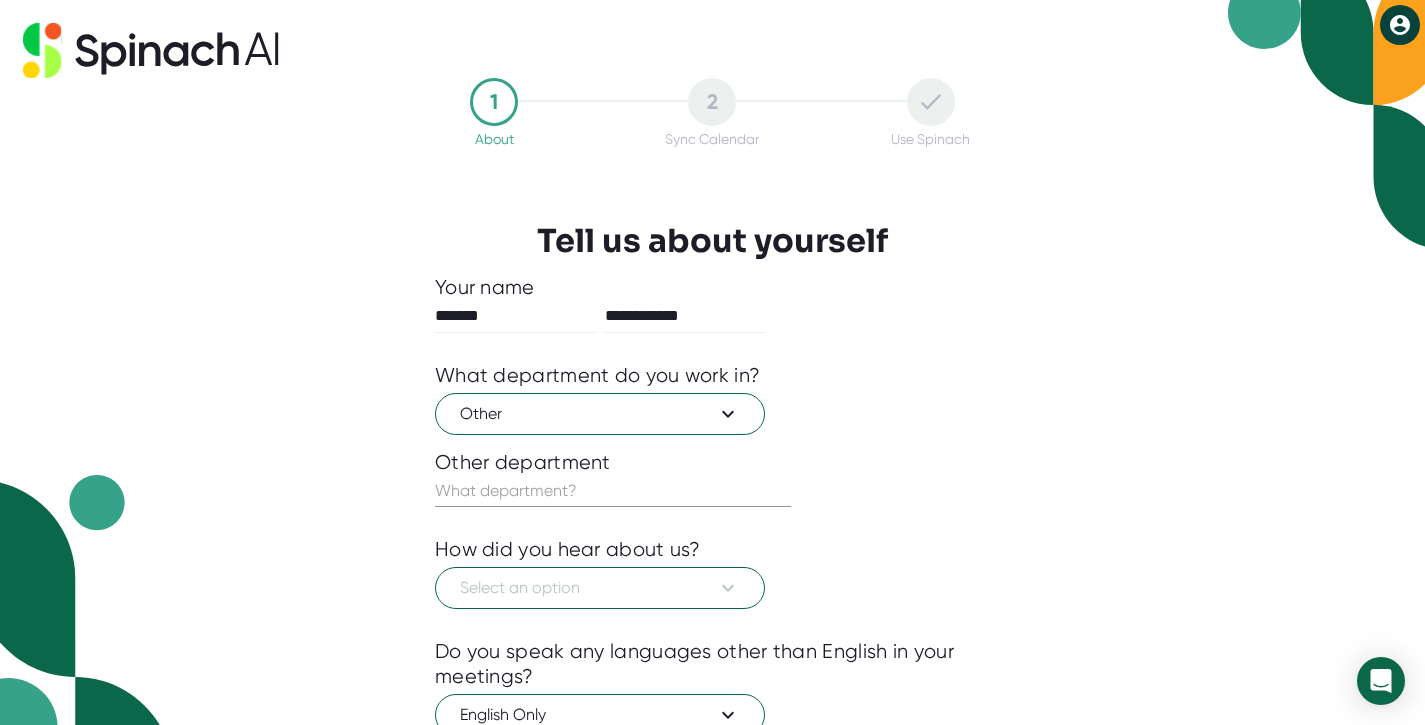 click at bounding box center [613, 491] 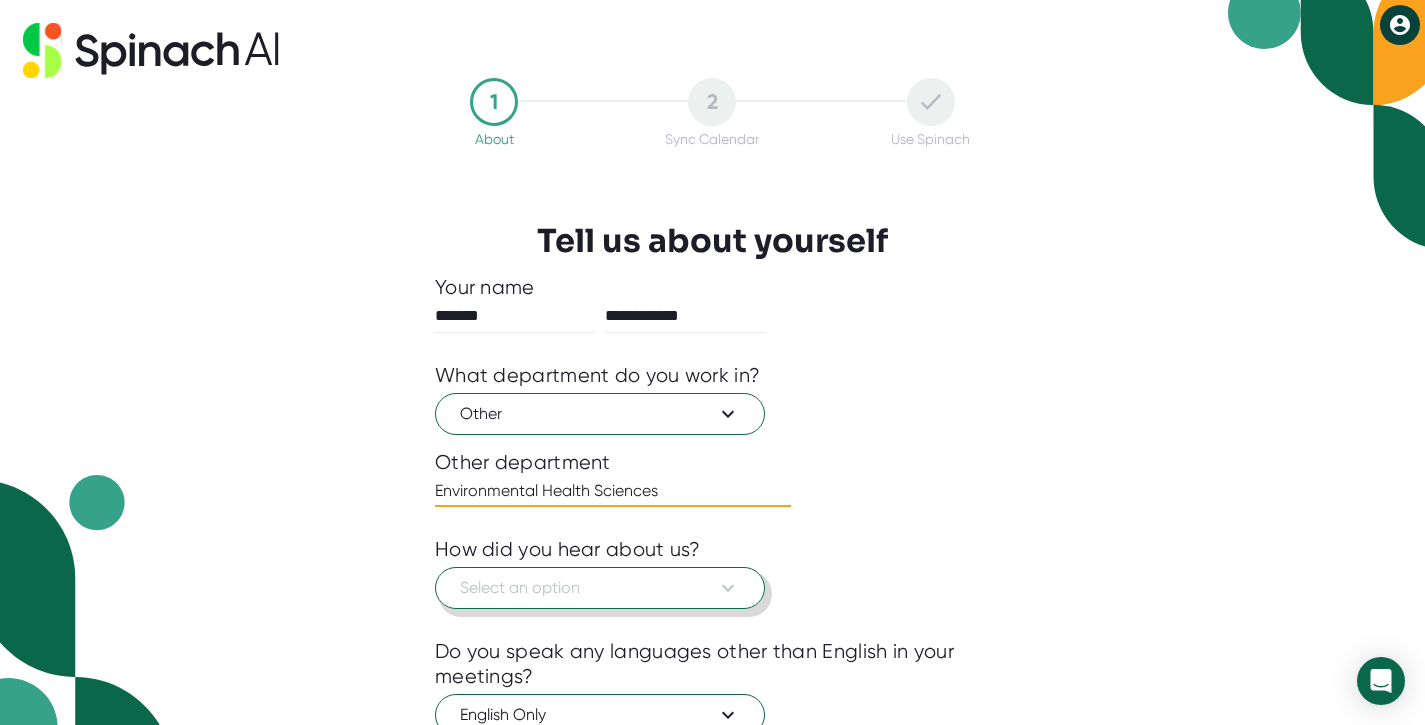 type on "Environmental Health Sciences" 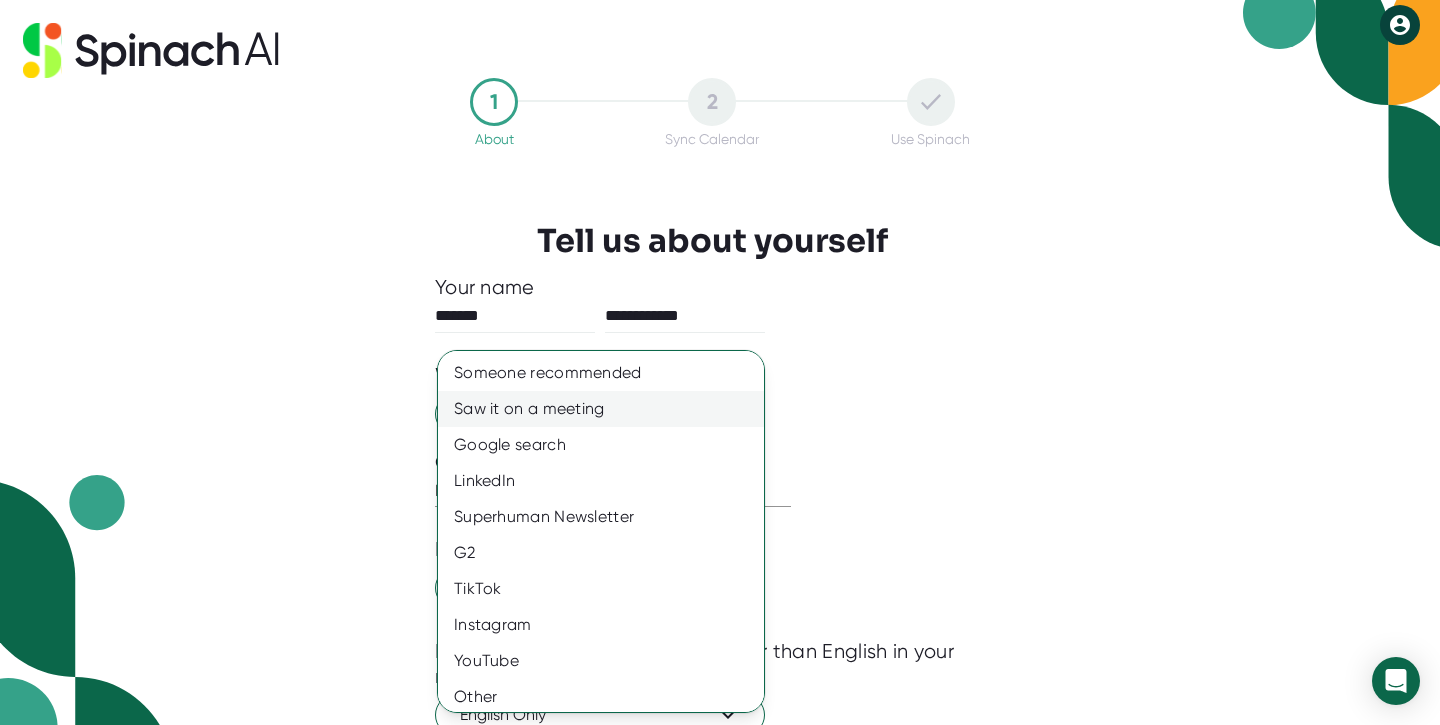click on "Saw it on a meeting" at bounding box center (608, 409) 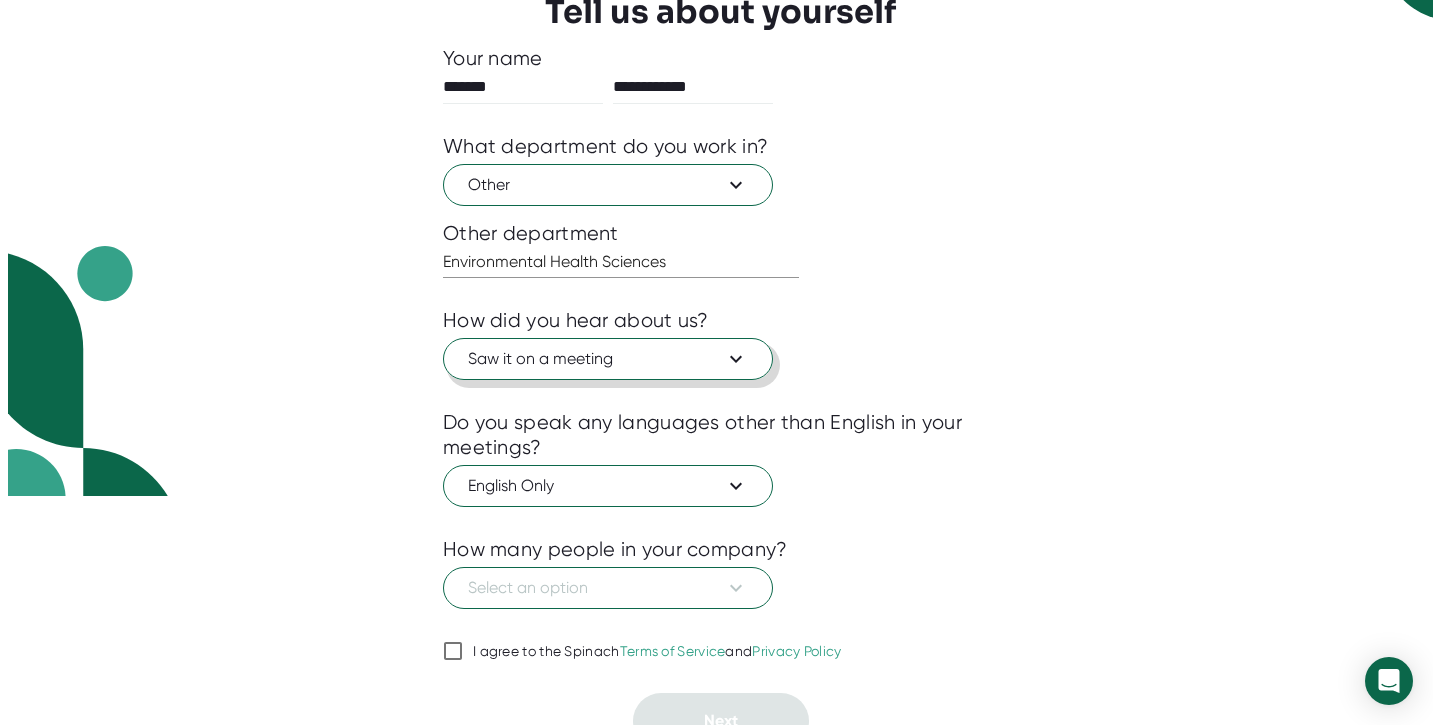 scroll, scrollTop: 230, scrollLeft: 0, axis: vertical 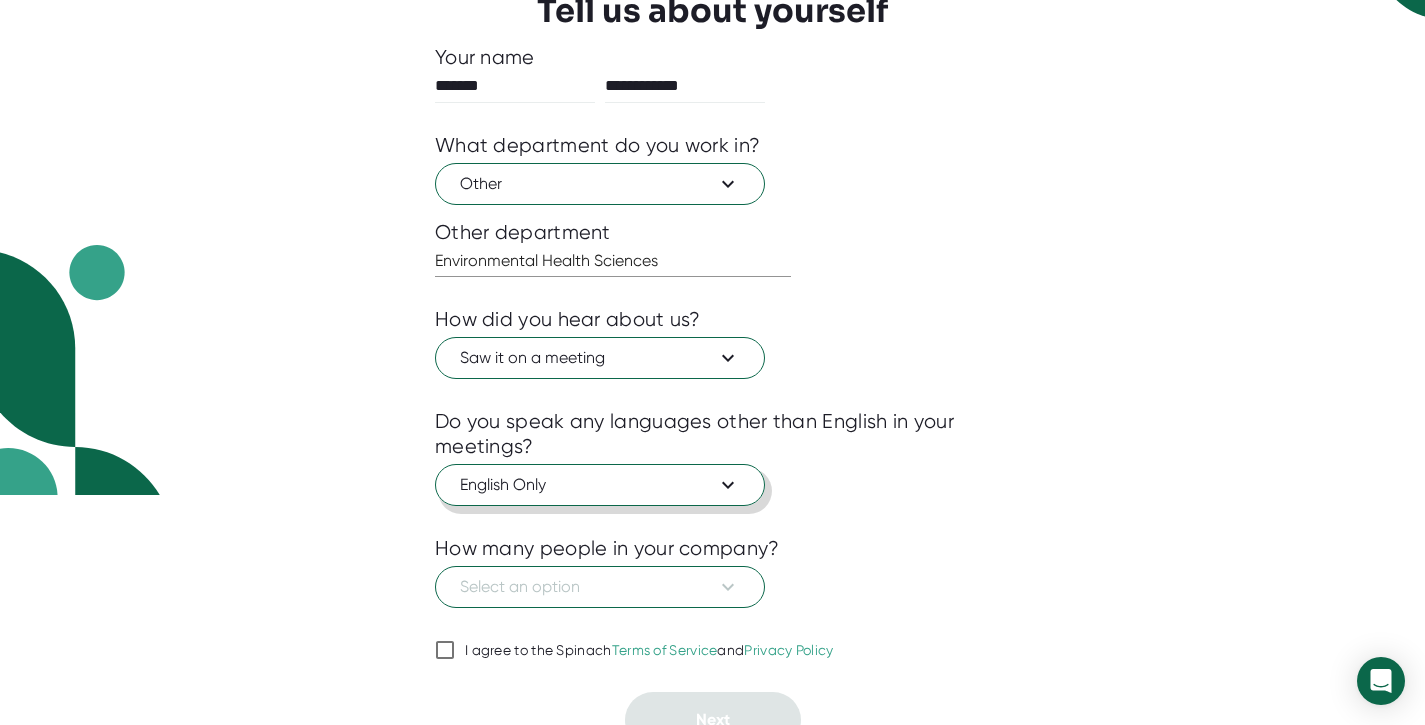 click 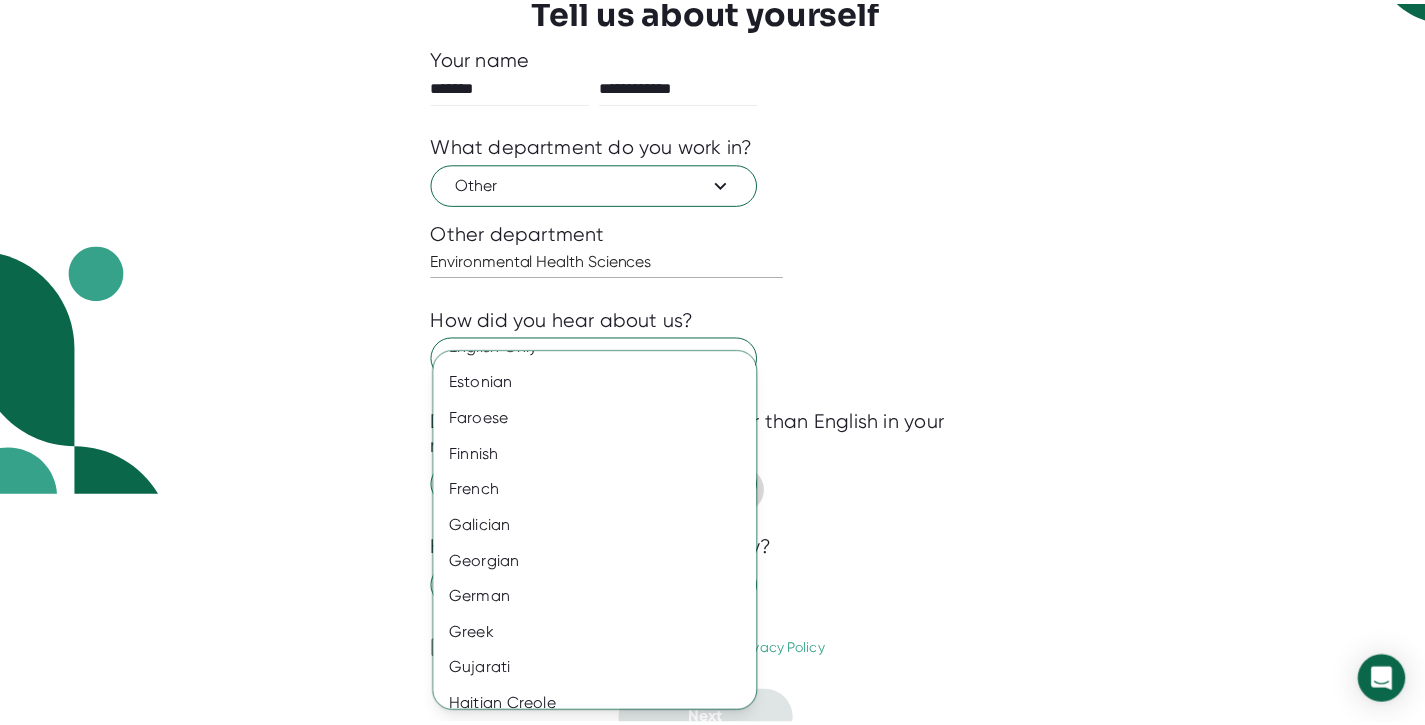scroll, scrollTop: 1077, scrollLeft: 0, axis: vertical 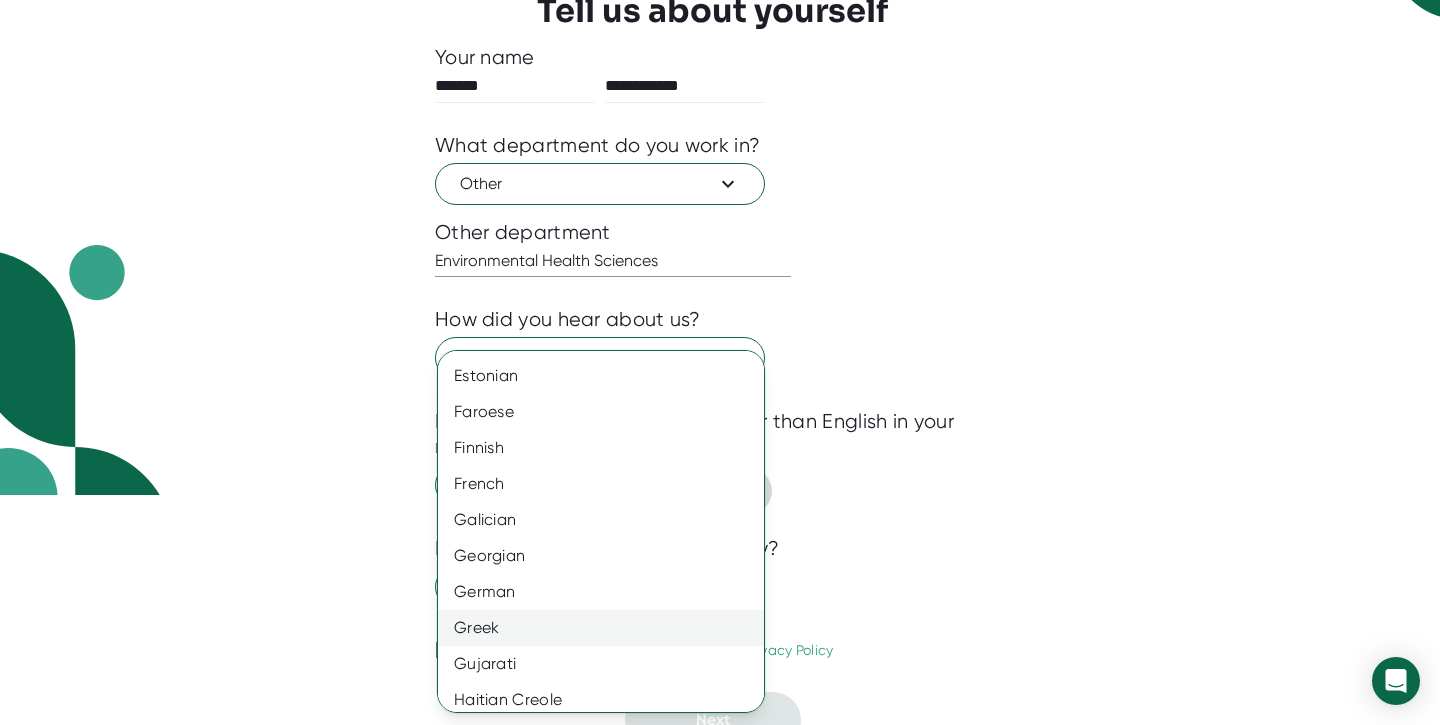 click on "Greek" at bounding box center (608, 628) 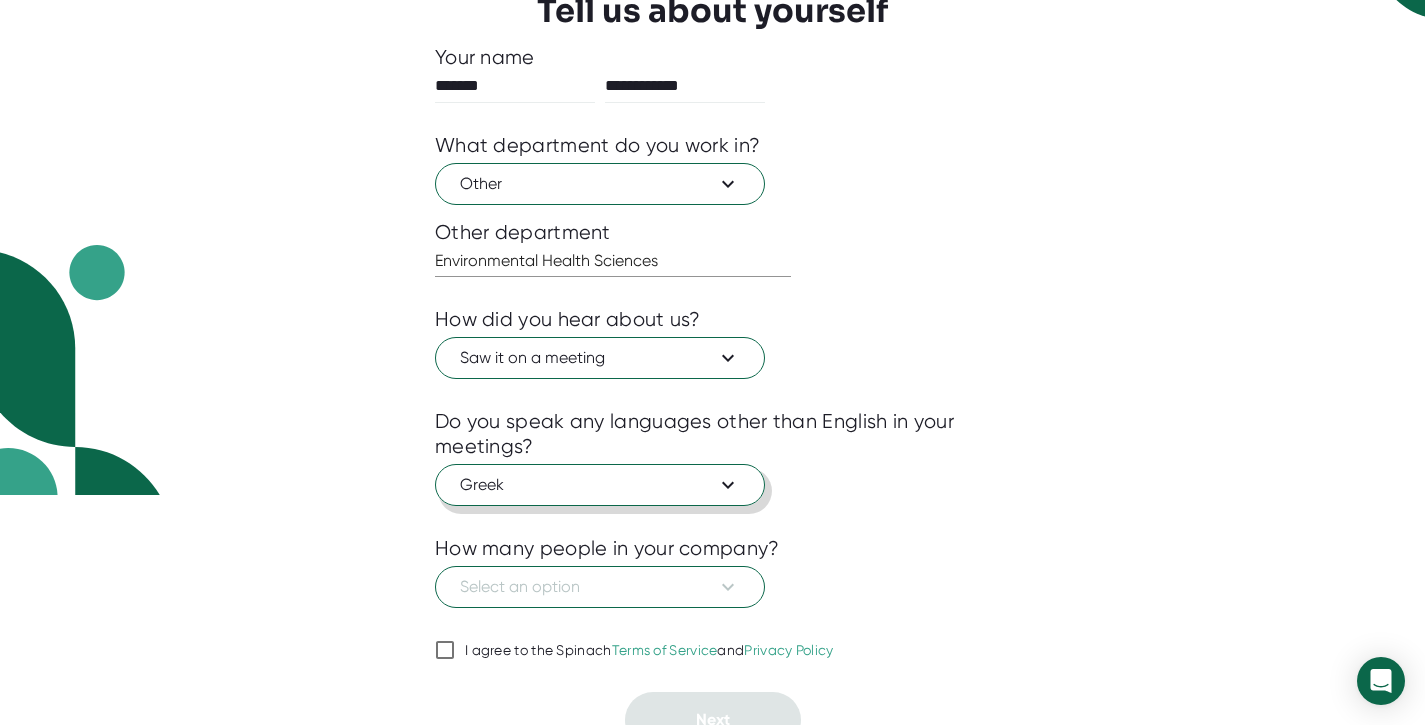 scroll, scrollTop: 254, scrollLeft: 0, axis: vertical 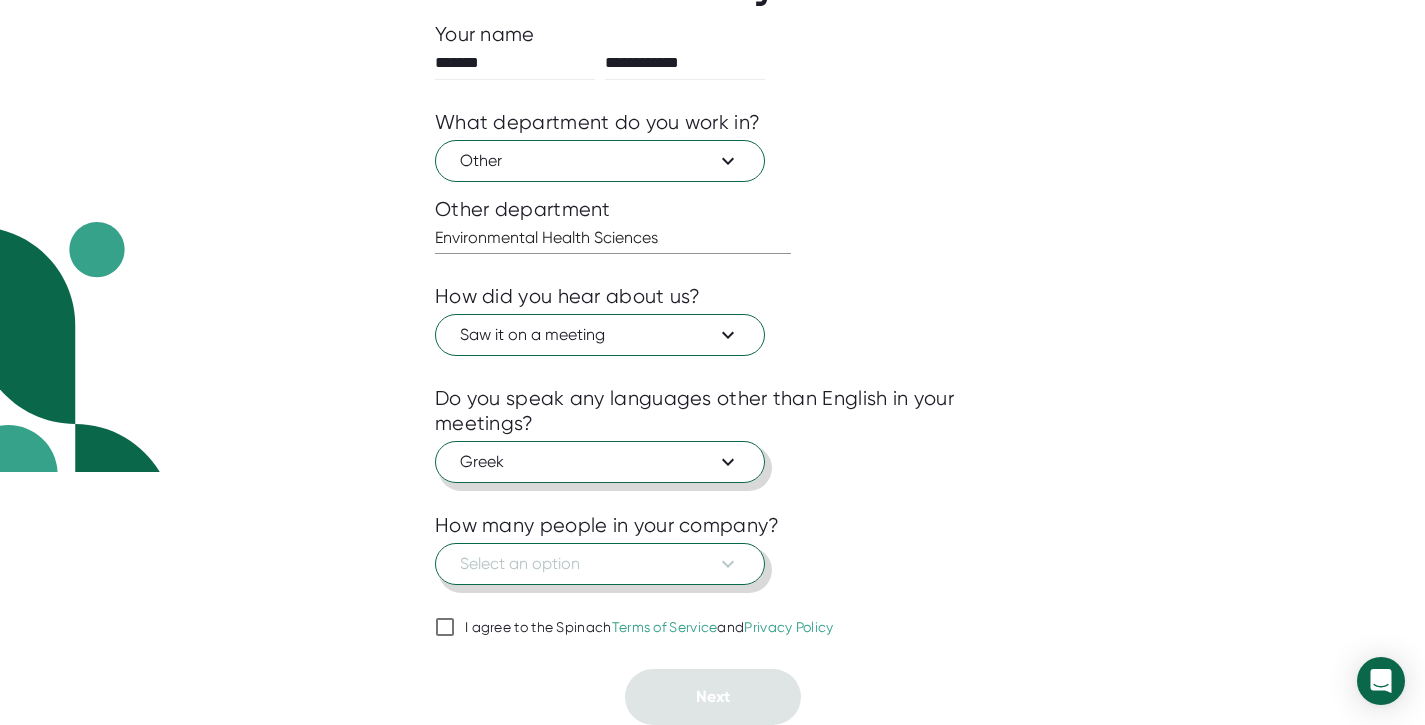 click 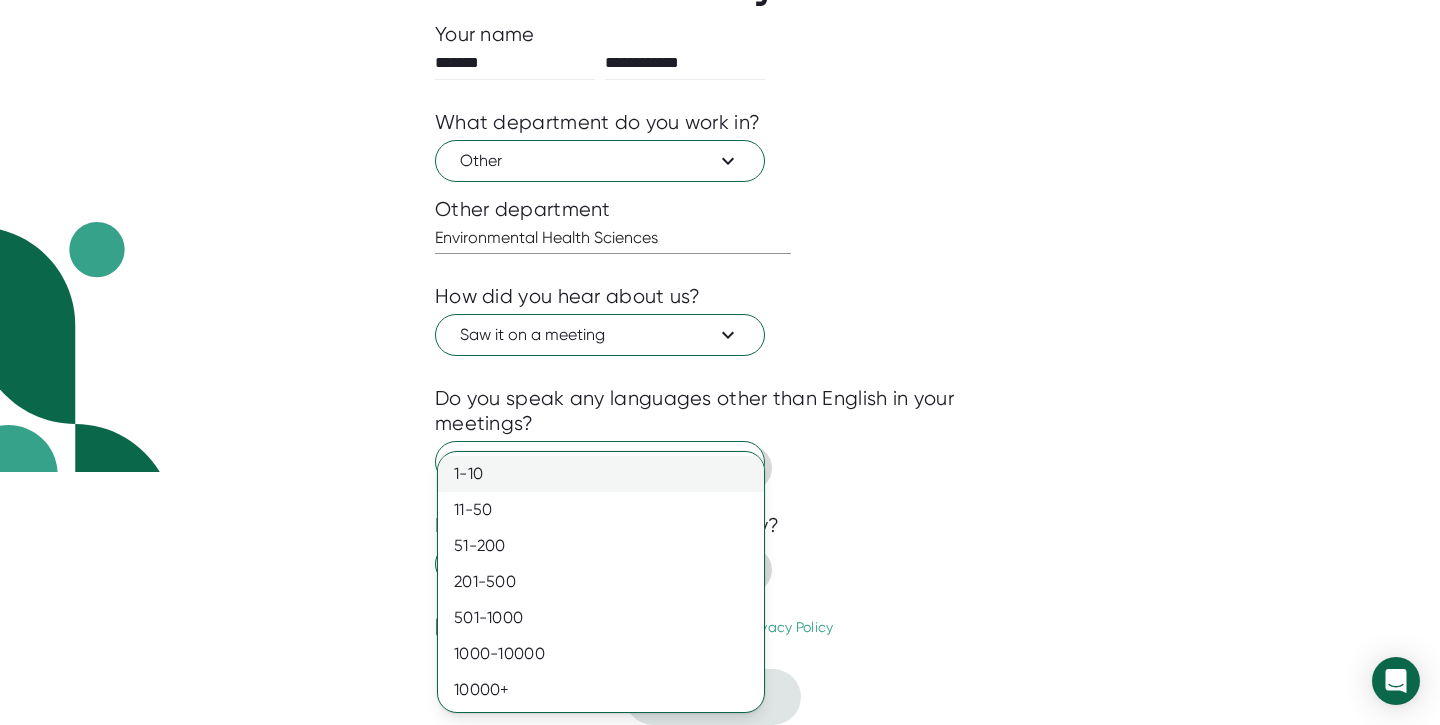 click on "1-10" at bounding box center [601, 474] 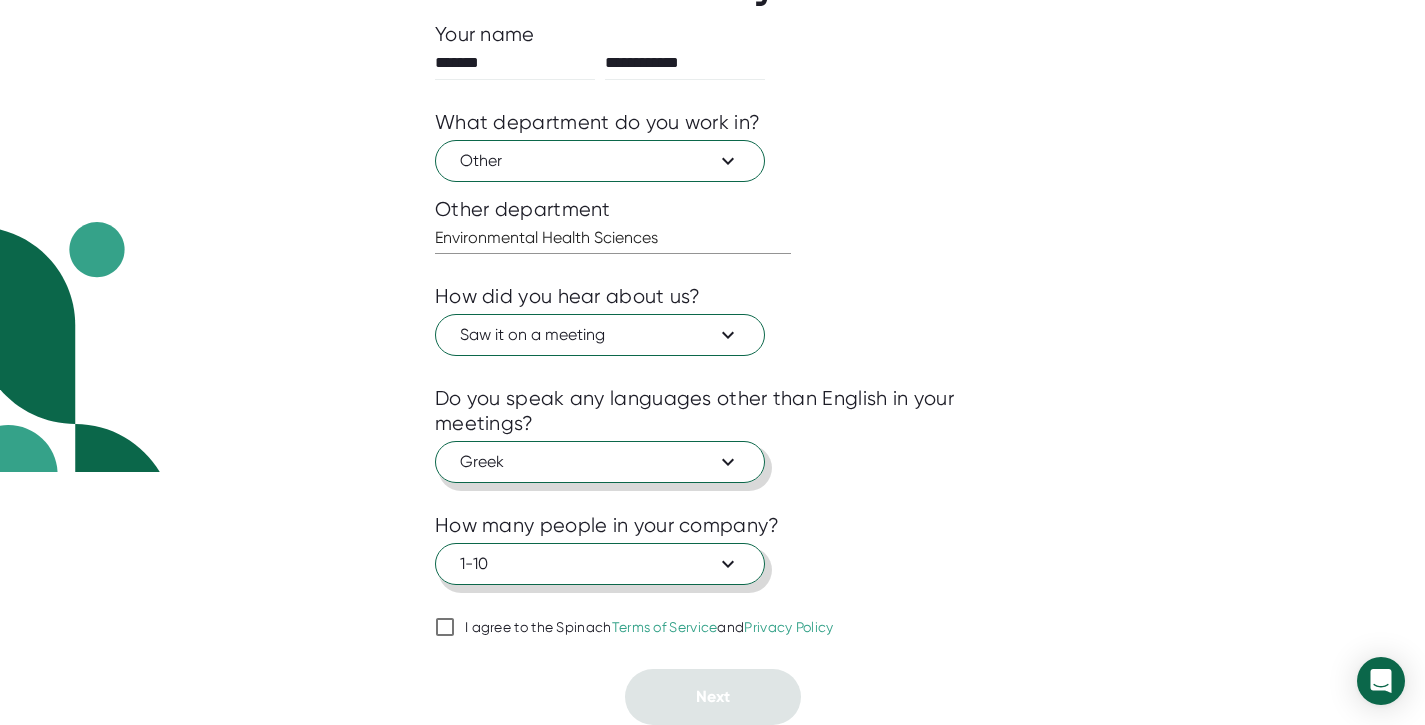 click on "I agree to the Spinach  Terms of Service  and  Privacy Policy" at bounding box center [649, 628] 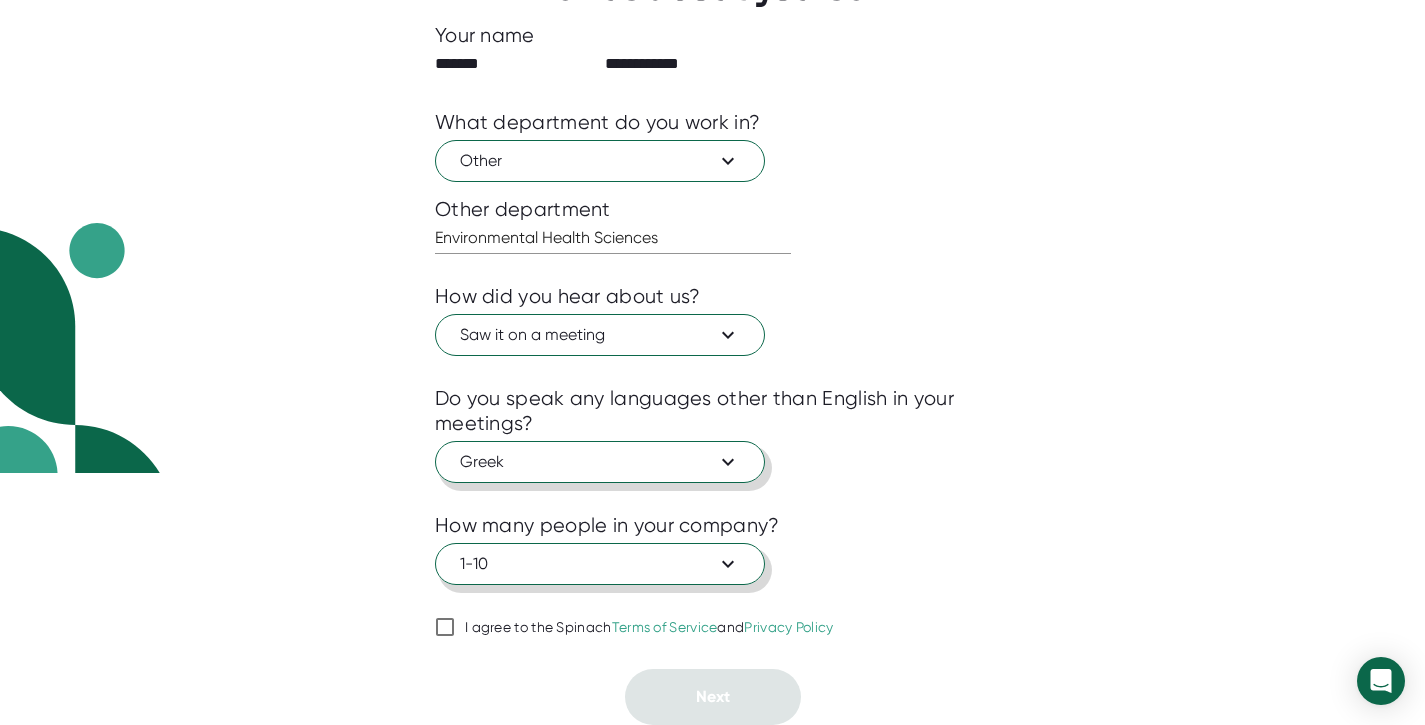 checkbox on "true" 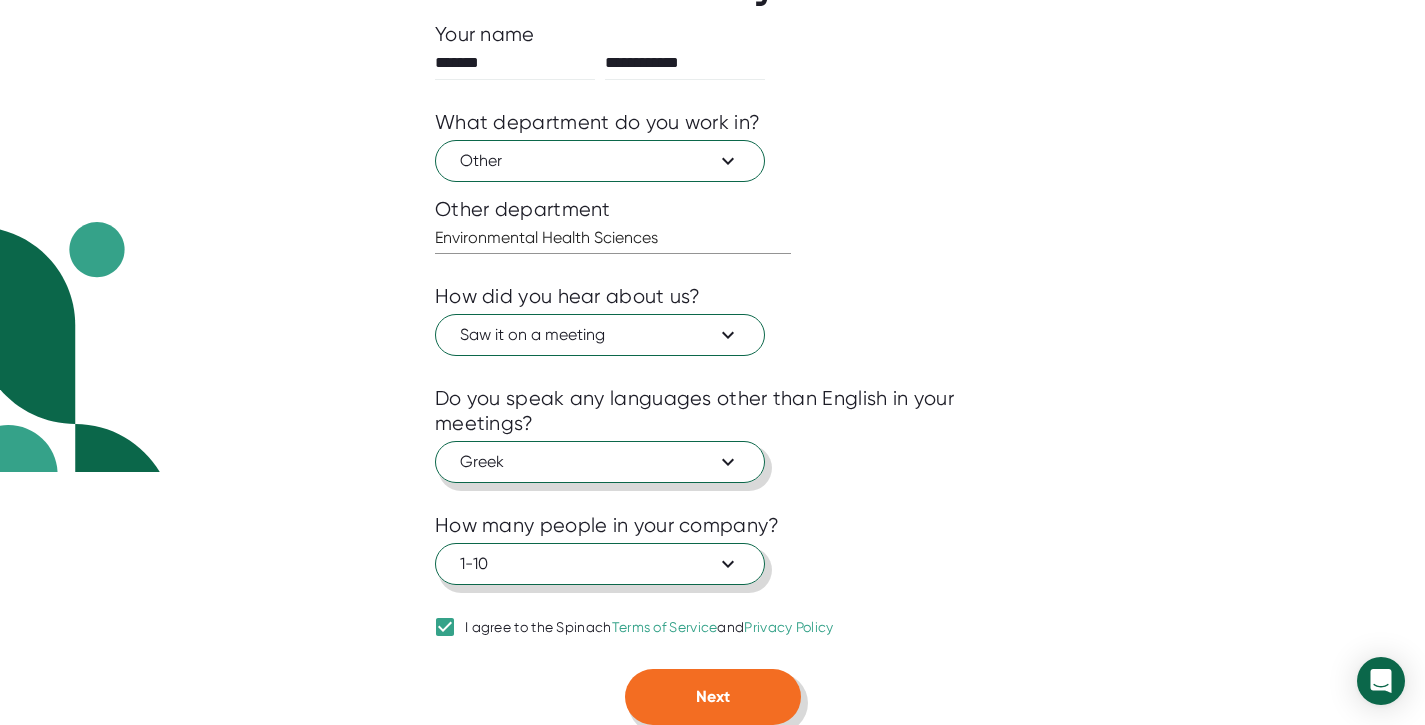 click on "Next" at bounding box center (713, 697) 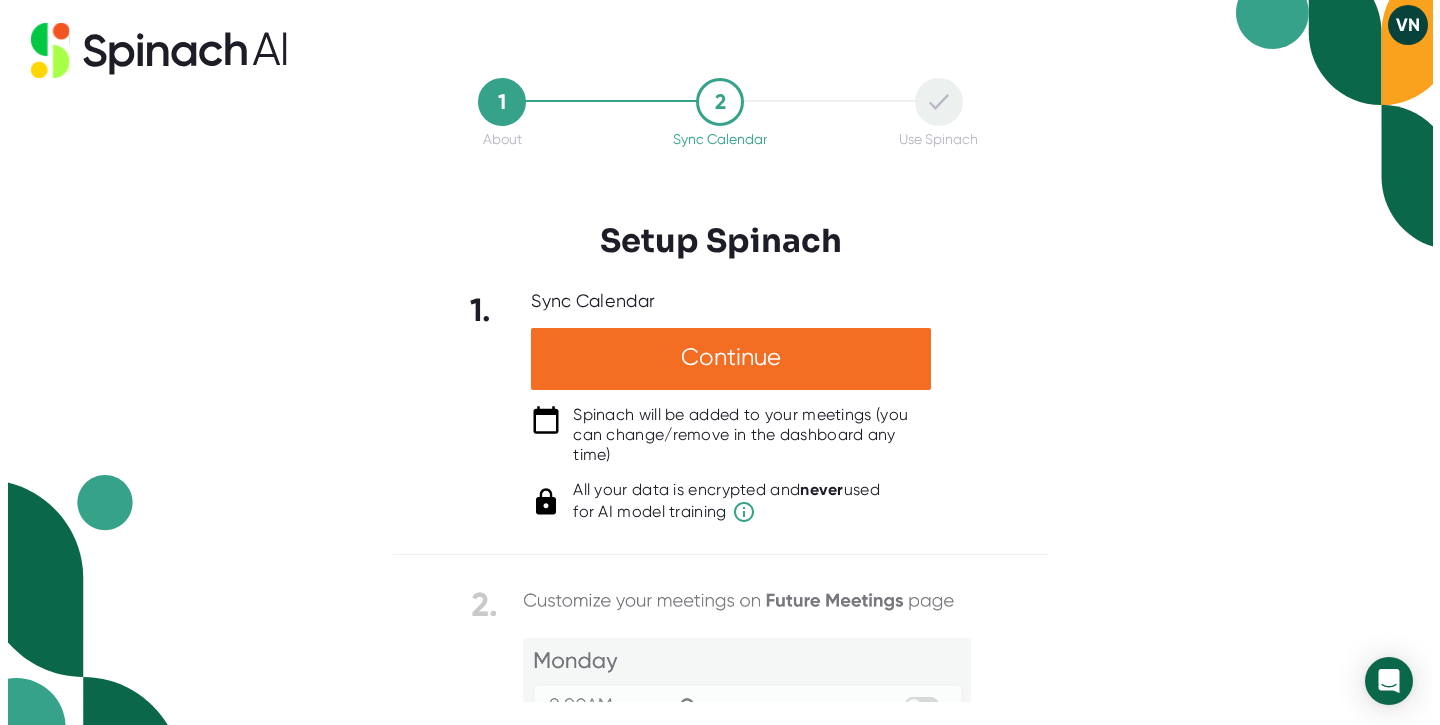 scroll, scrollTop: 0, scrollLeft: 0, axis: both 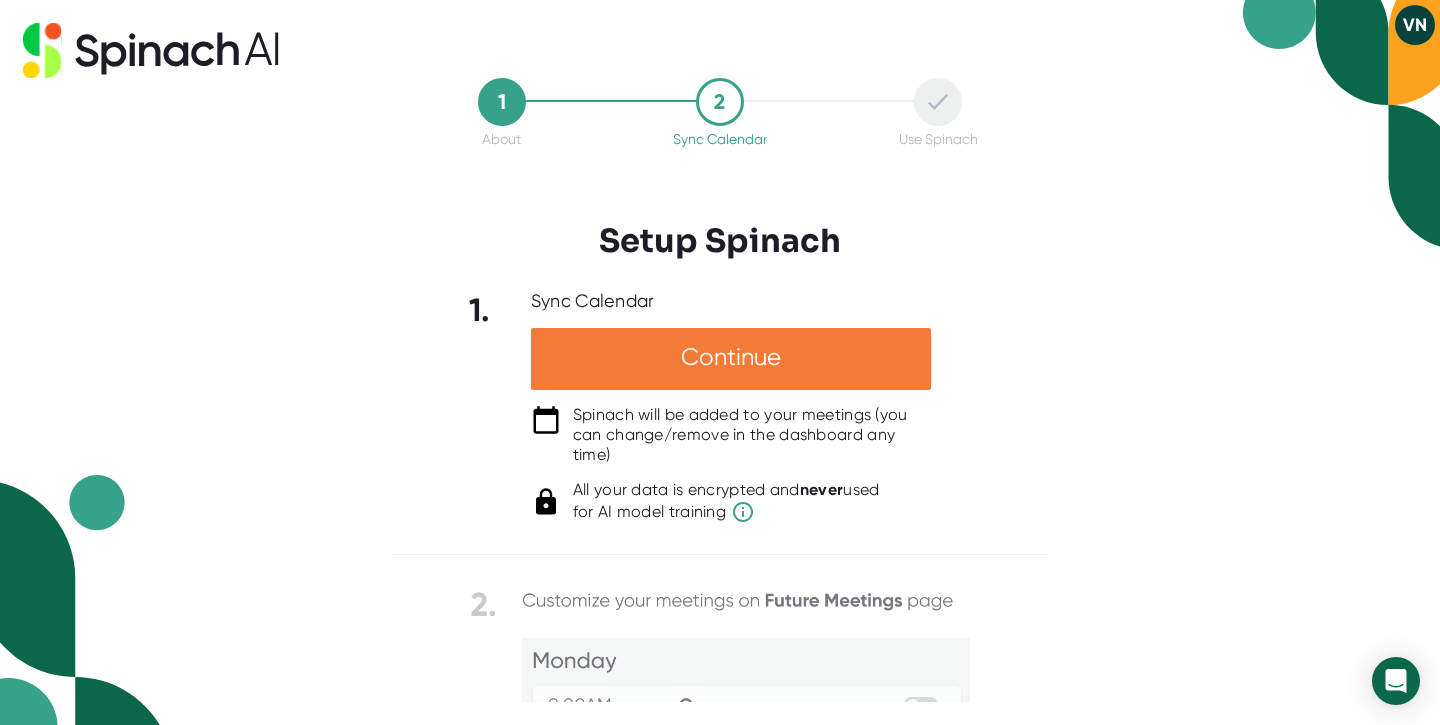 click on "Continue" at bounding box center [731, 359] 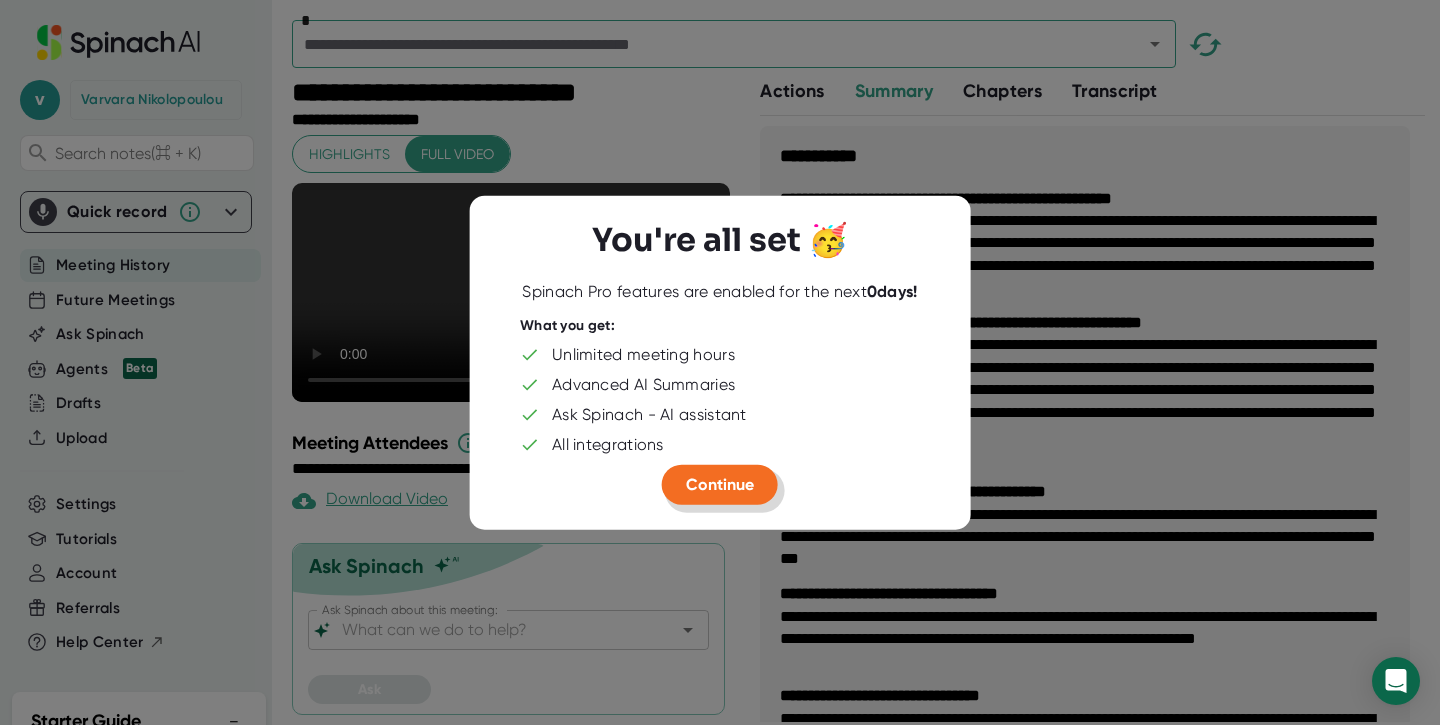 click on "Continue" at bounding box center [720, 483] 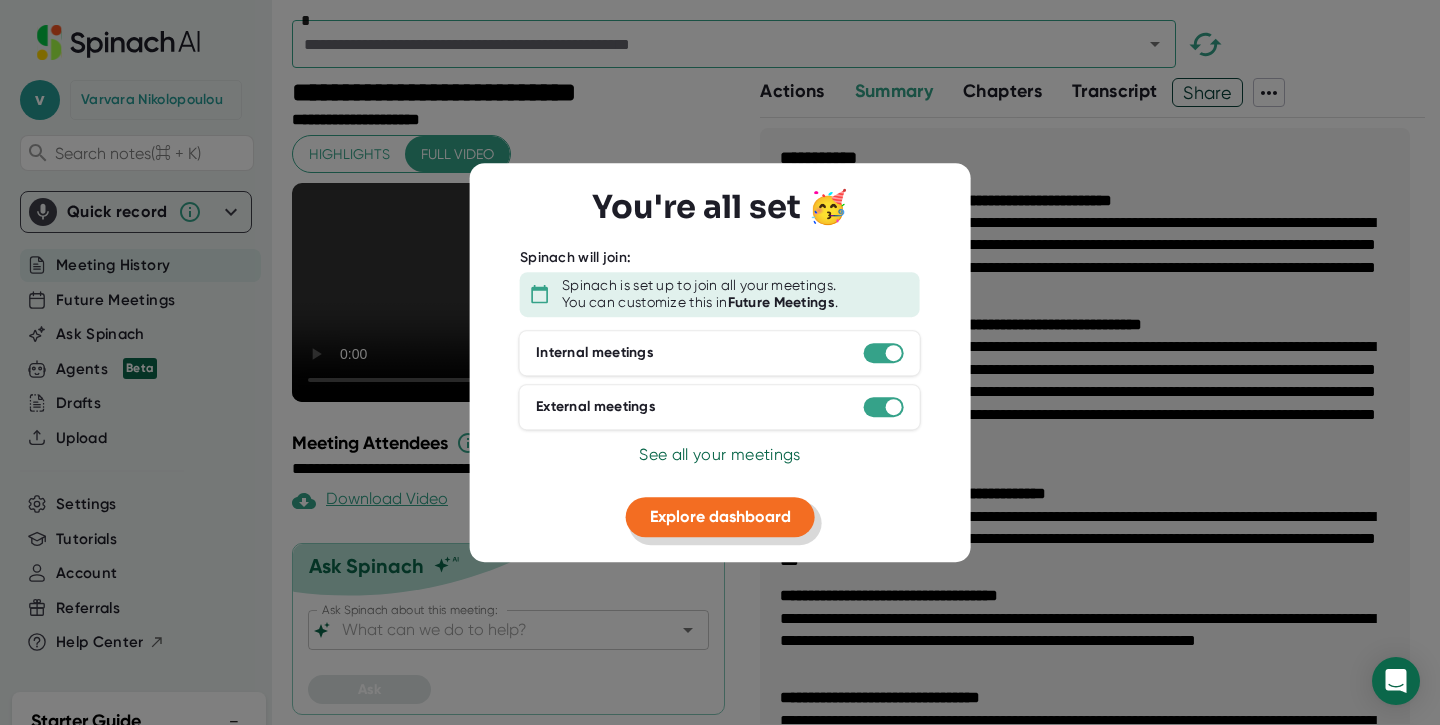 click on "Explore dashboard" at bounding box center [720, 517] 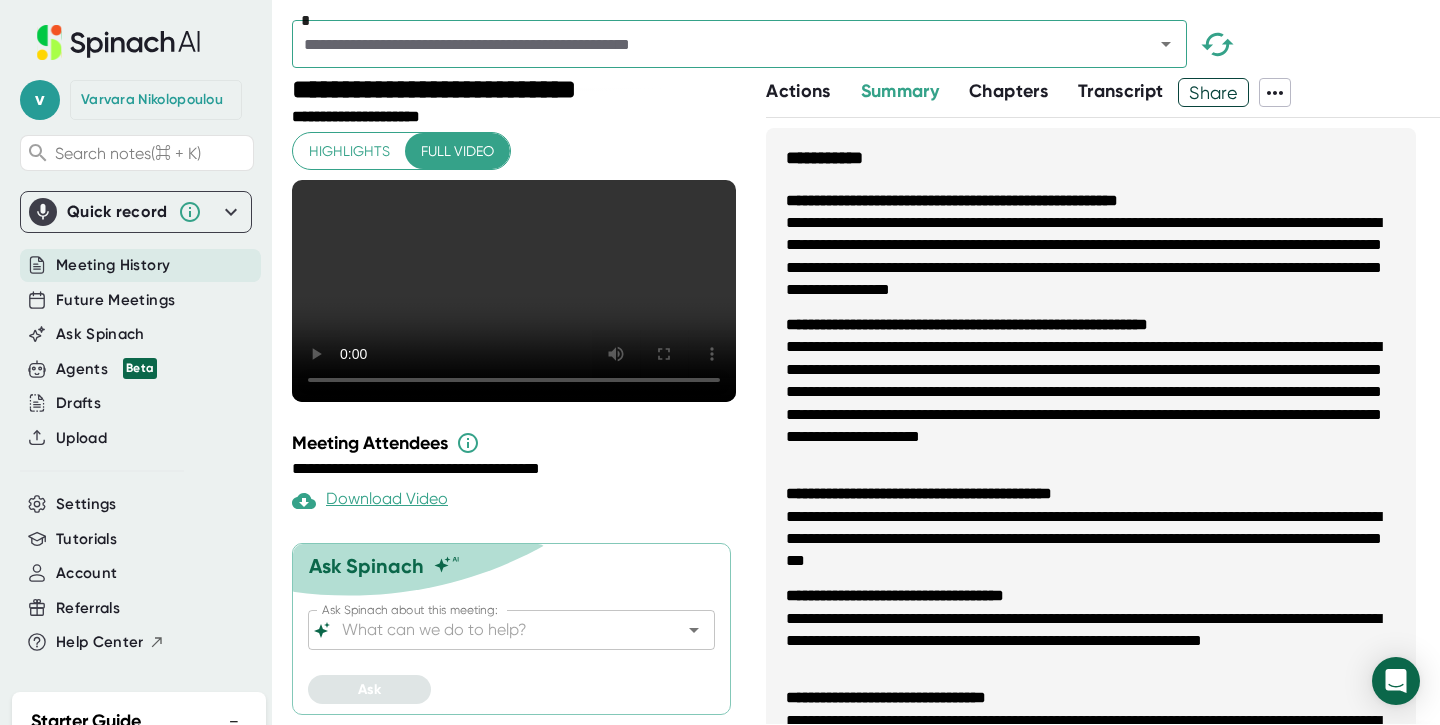 scroll, scrollTop: 0, scrollLeft: 0, axis: both 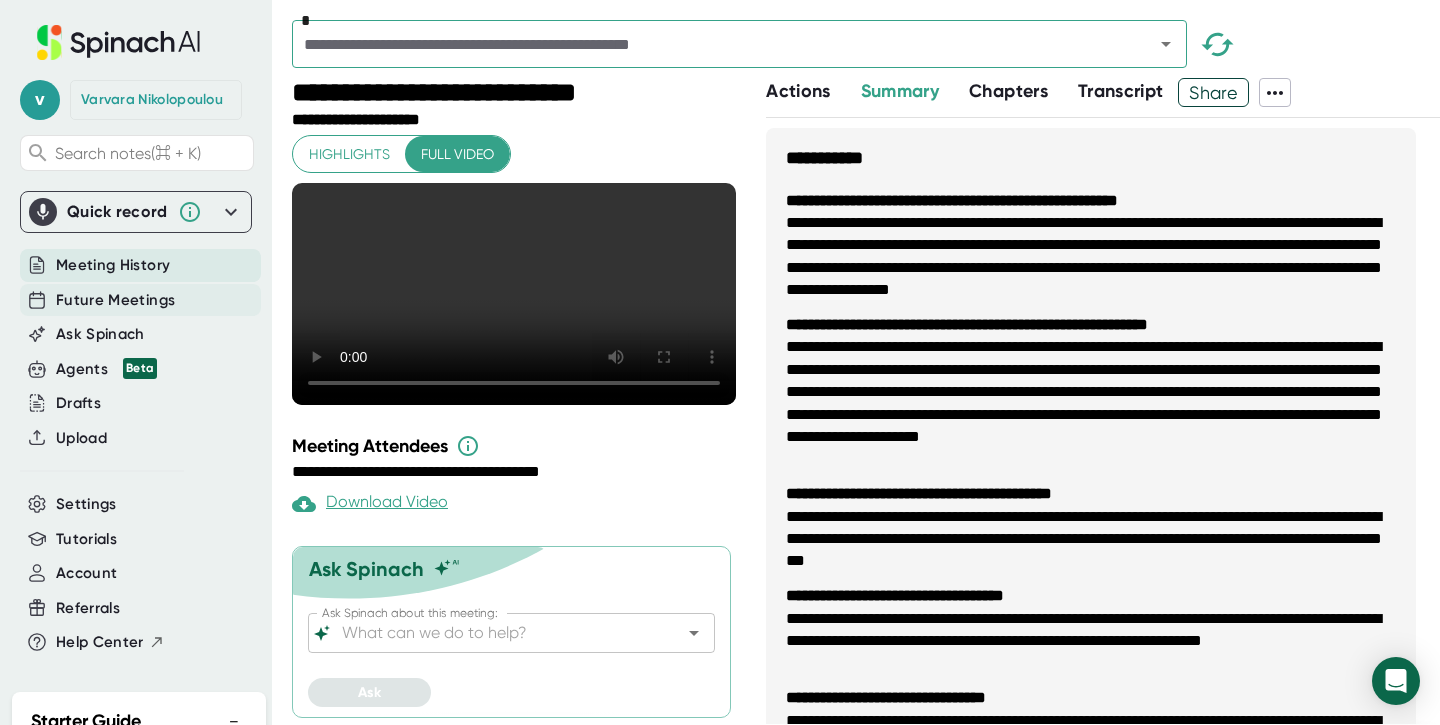click on "Future Meetings" at bounding box center [115, 300] 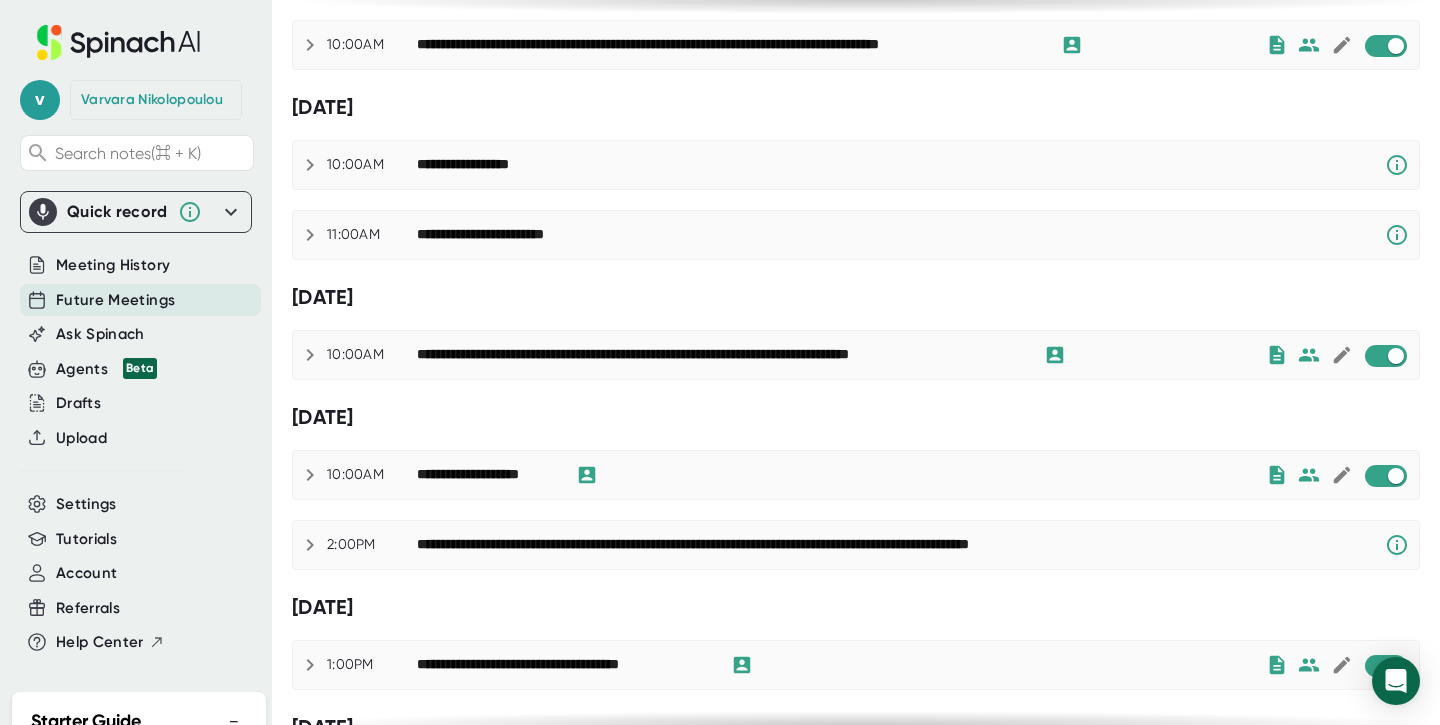 scroll, scrollTop: 0, scrollLeft: 0, axis: both 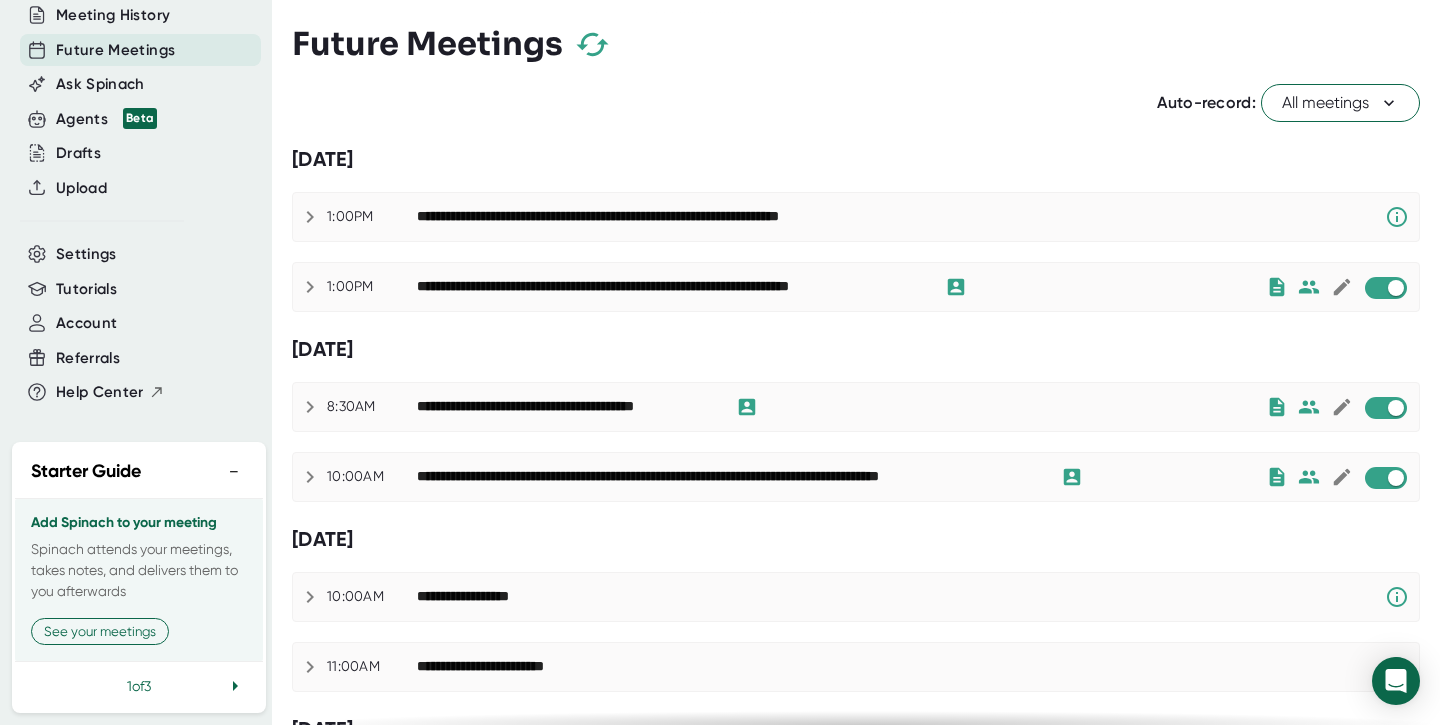 click 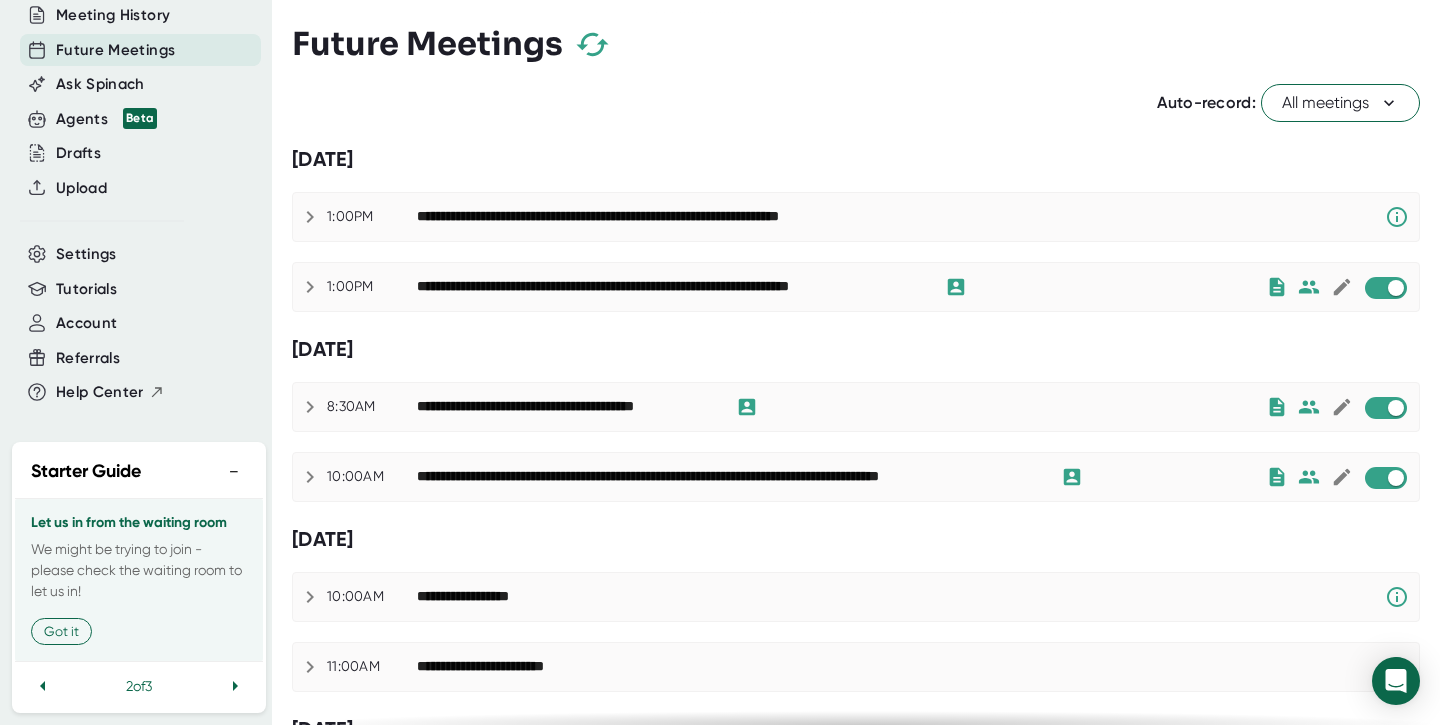 click 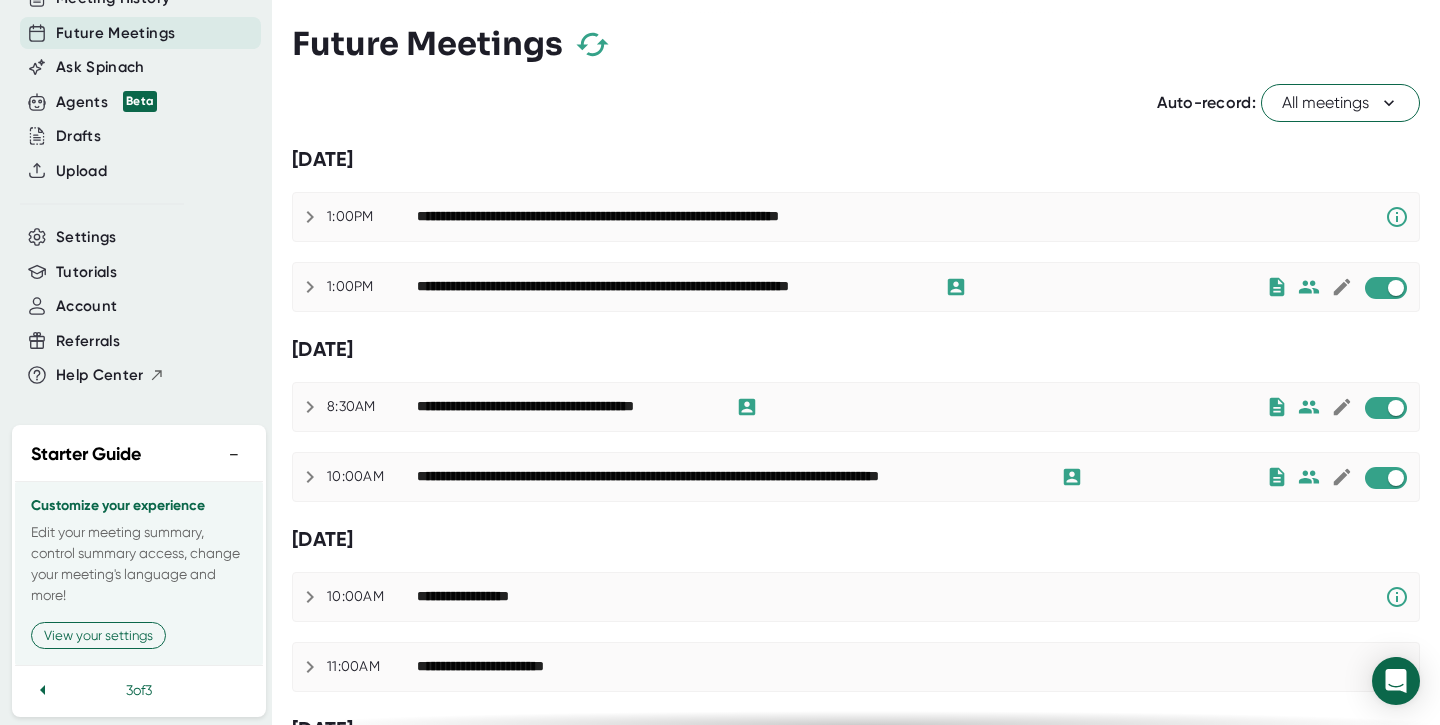scroll, scrollTop: 288, scrollLeft: 0, axis: vertical 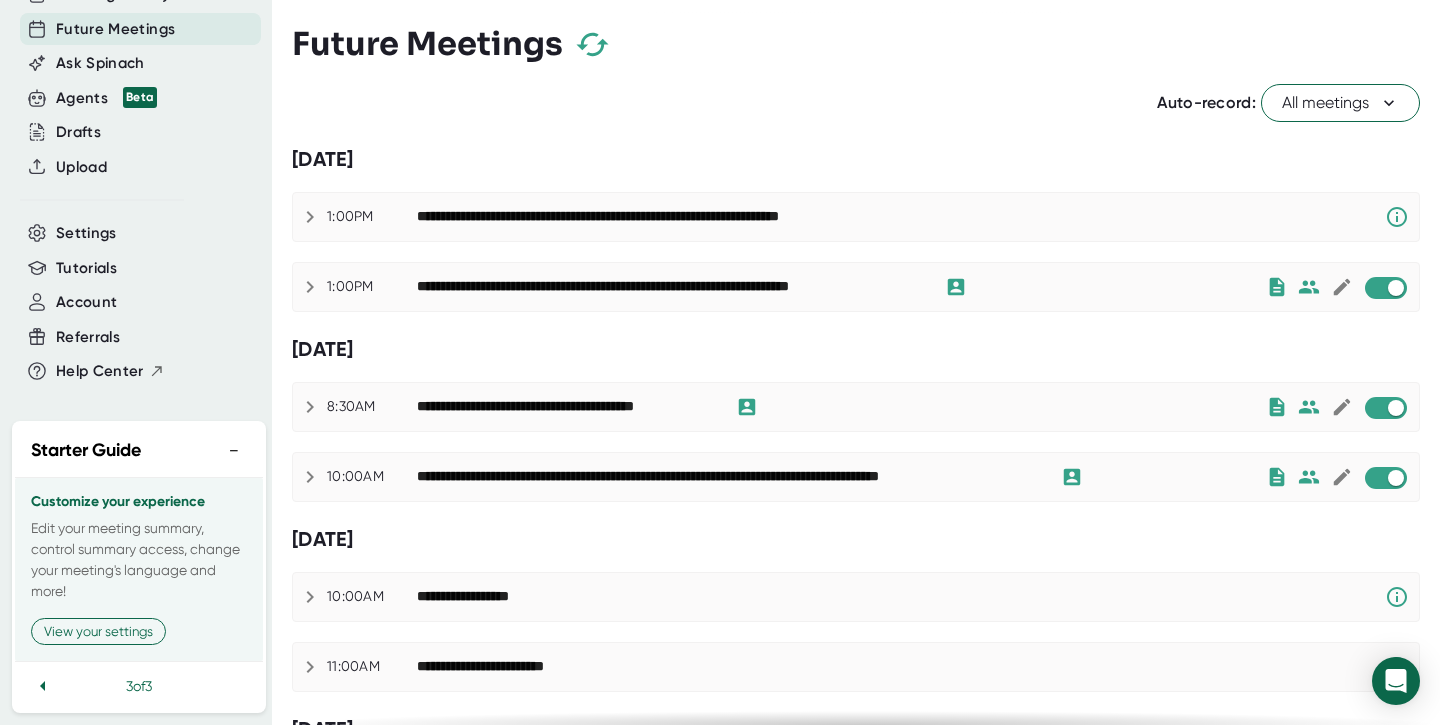 click 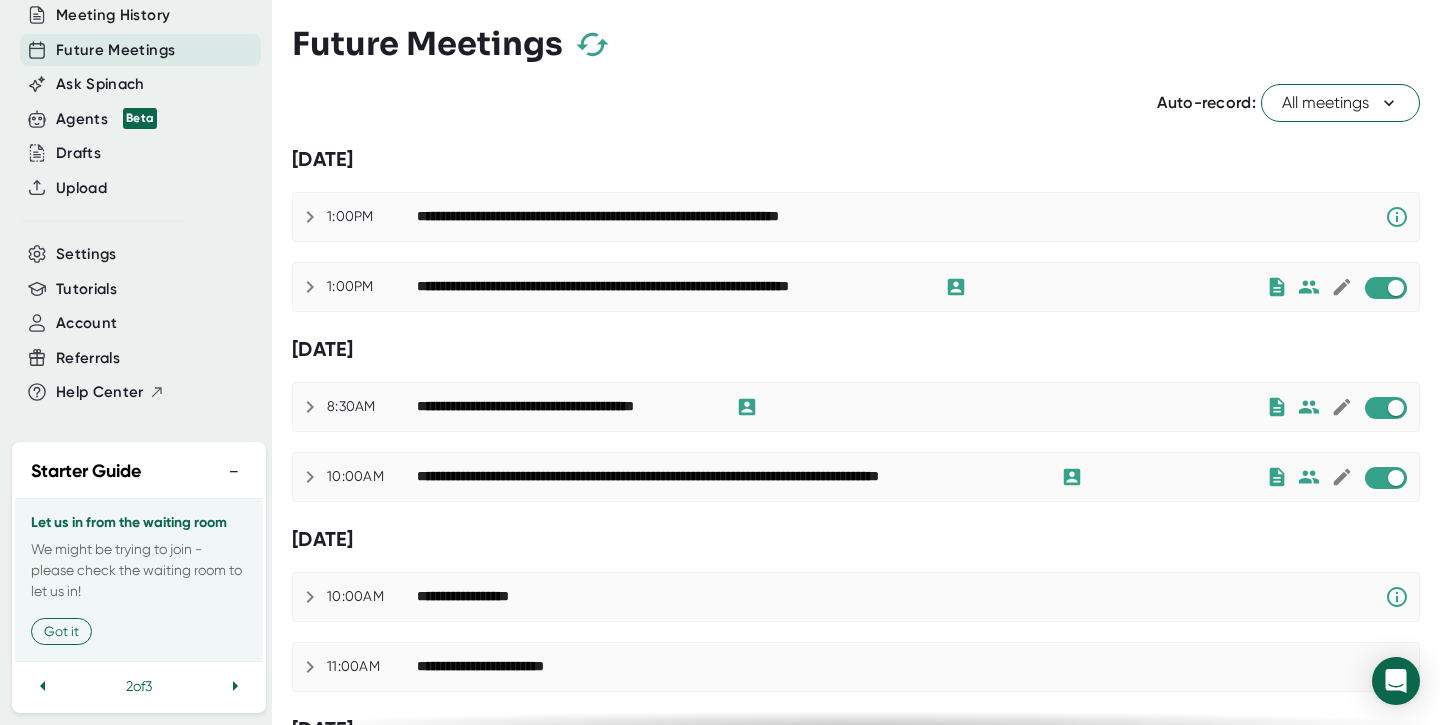 click 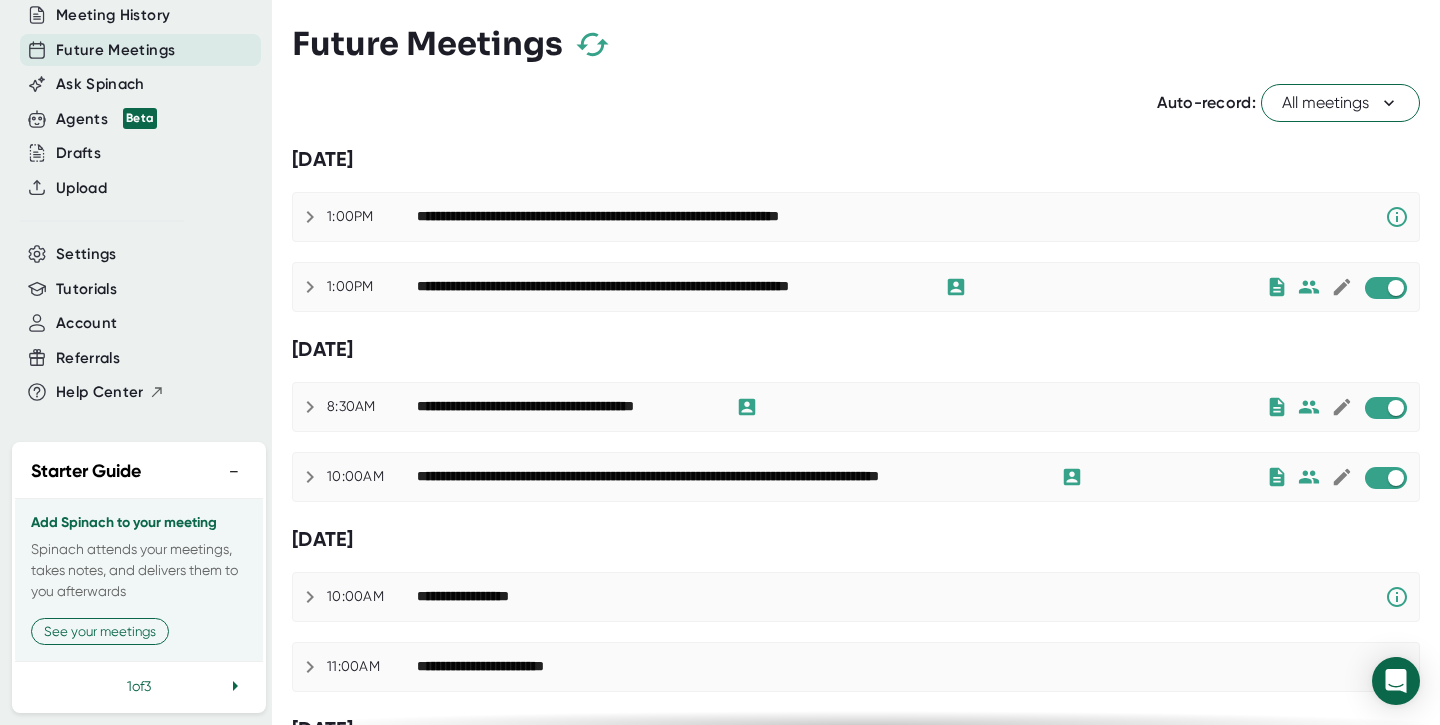 scroll, scrollTop: 0, scrollLeft: 0, axis: both 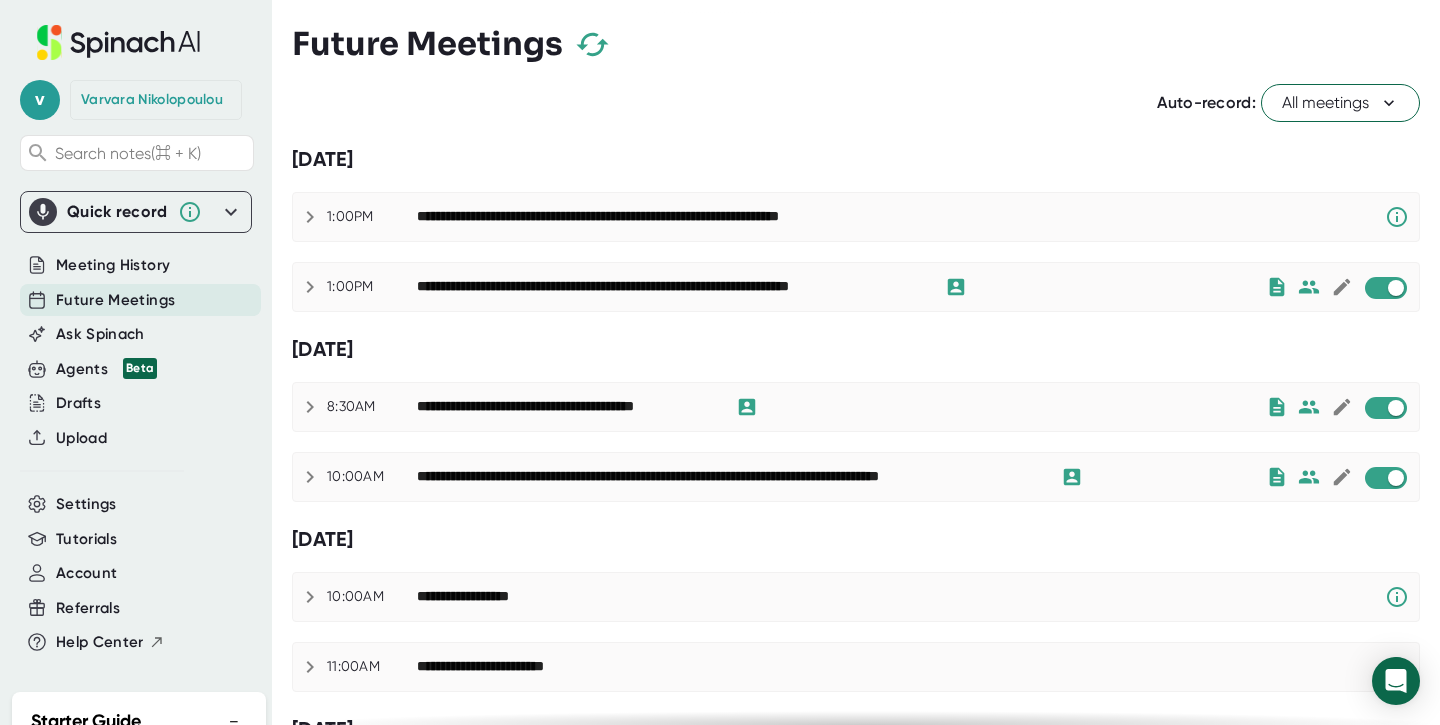 click 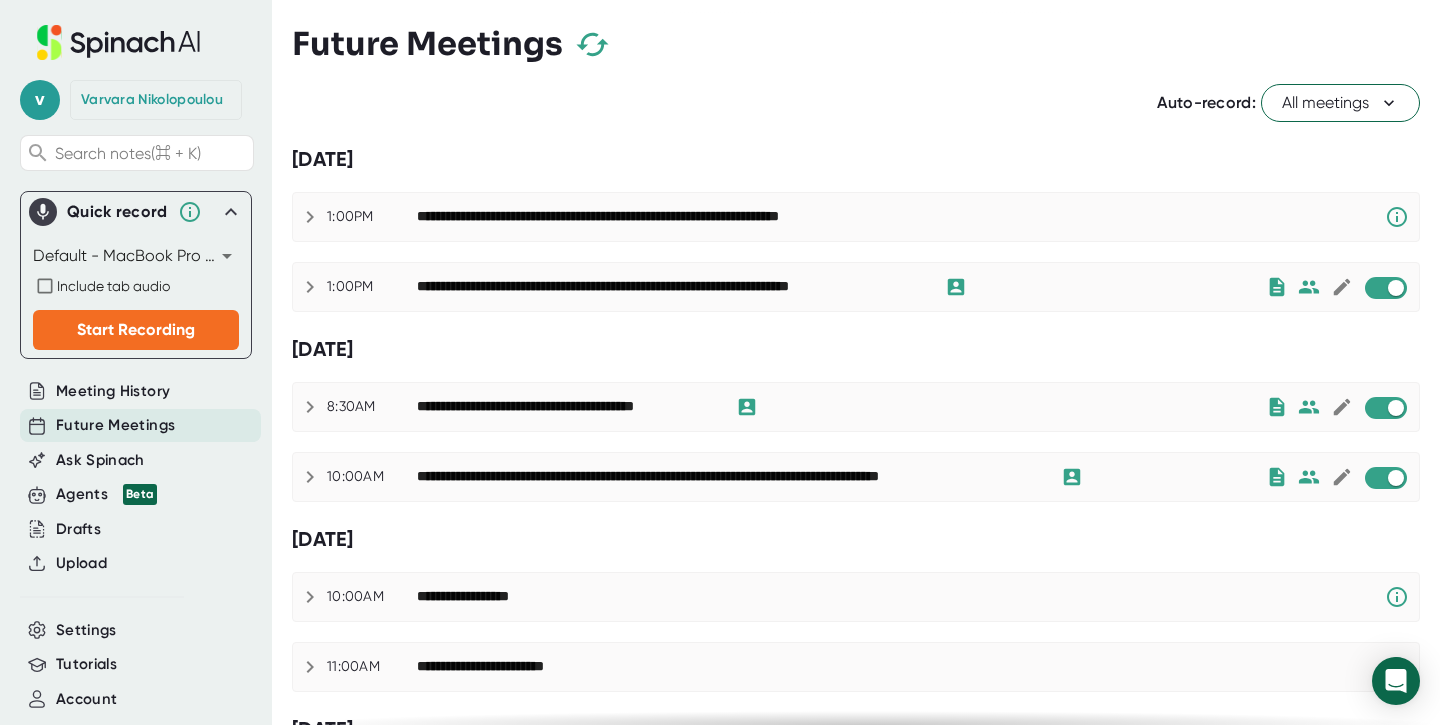 click 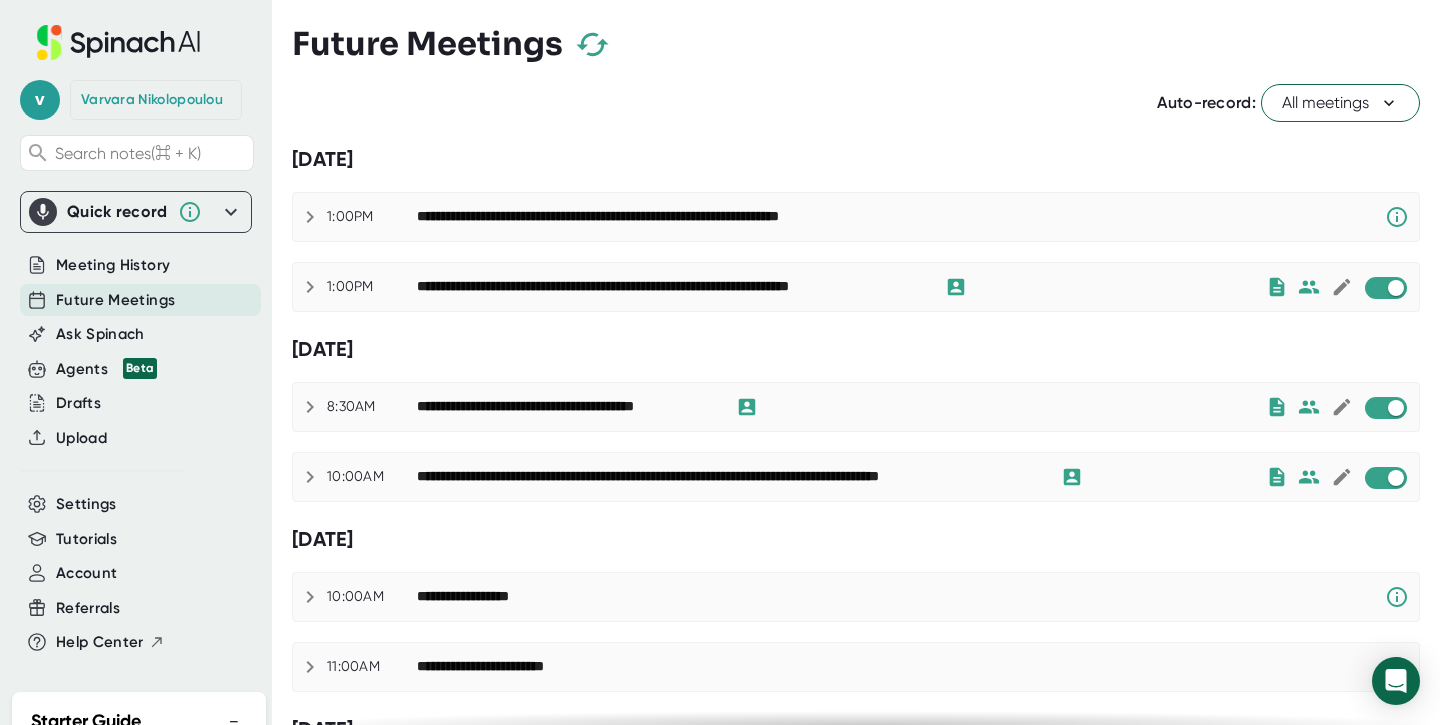 click on "Auto-record: All meetings" at bounding box center [856, 103] 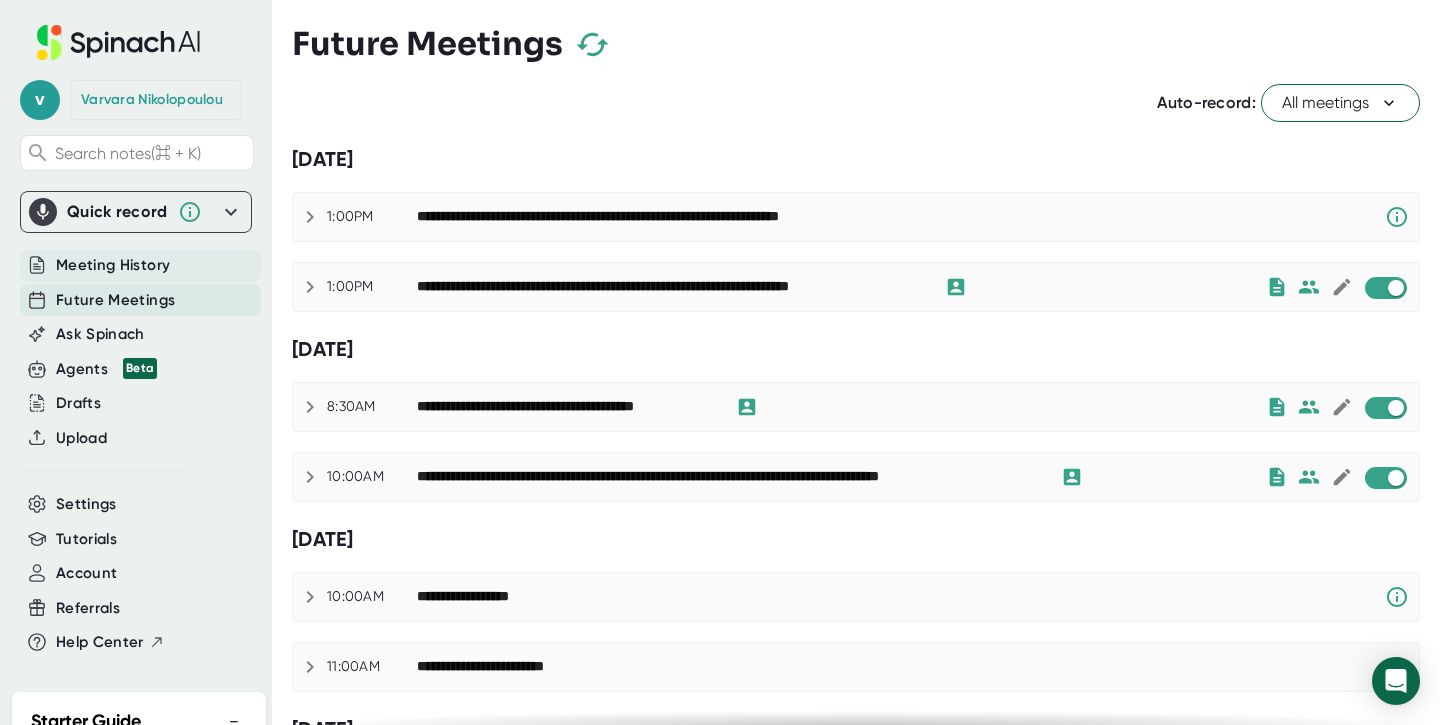 click on "Meeting History" at bounding box center (113, 265) 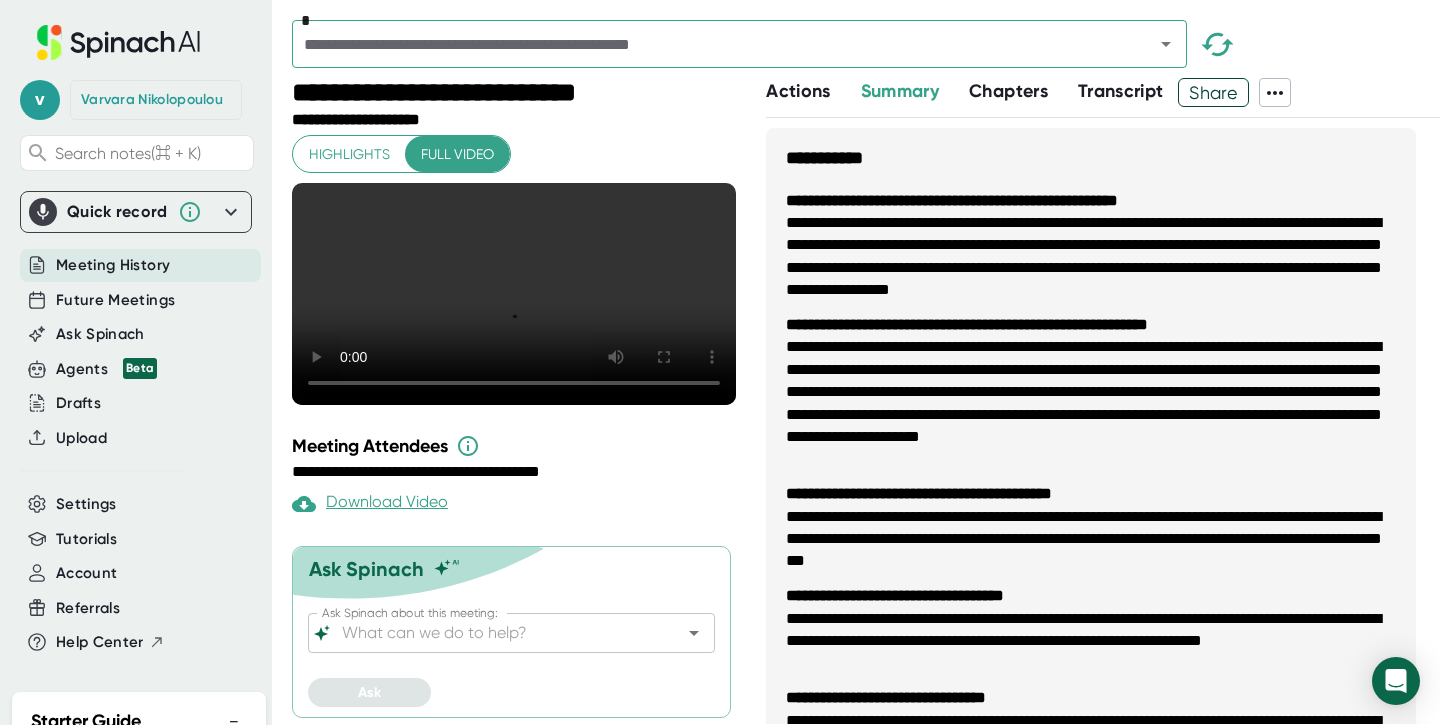 scroll, scrollTop: 22, scrollLeft: 0, axis: vertical 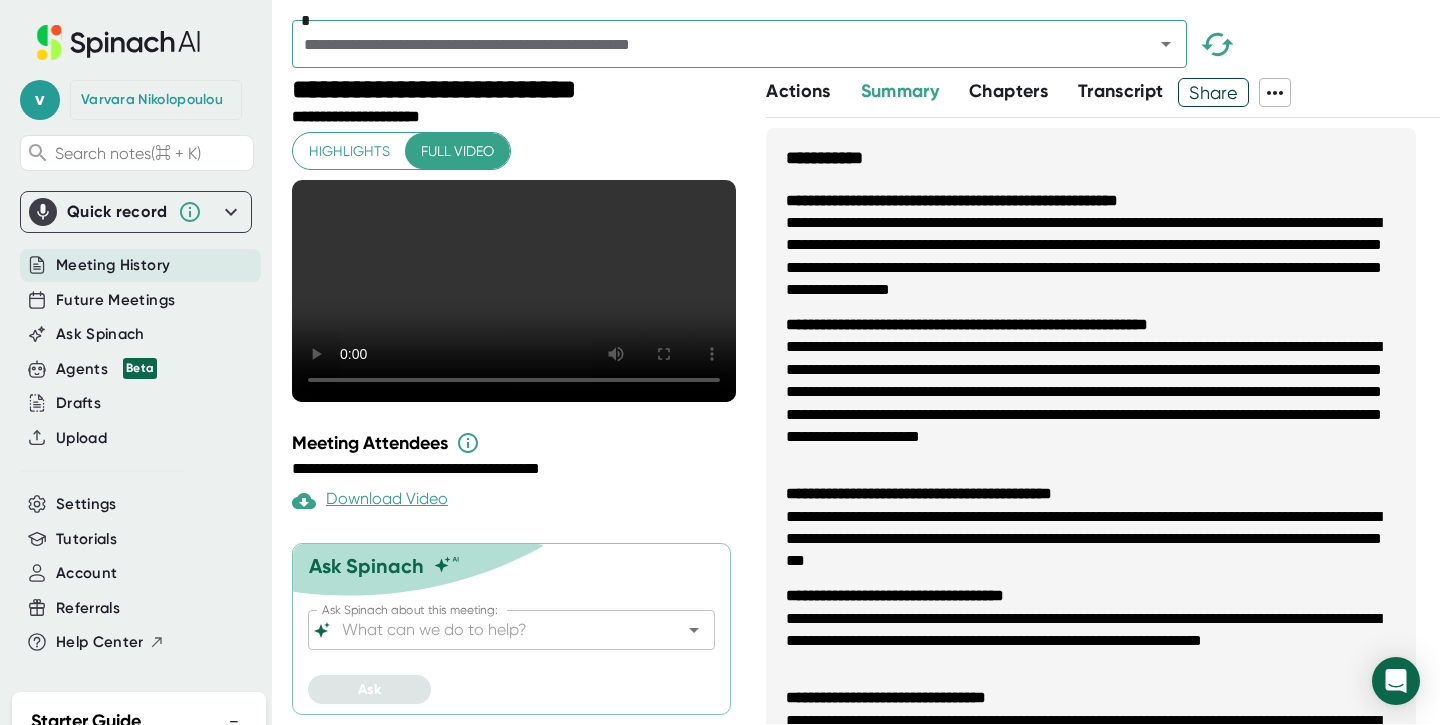 click on "Highlights" at bounding box center (349, 151) 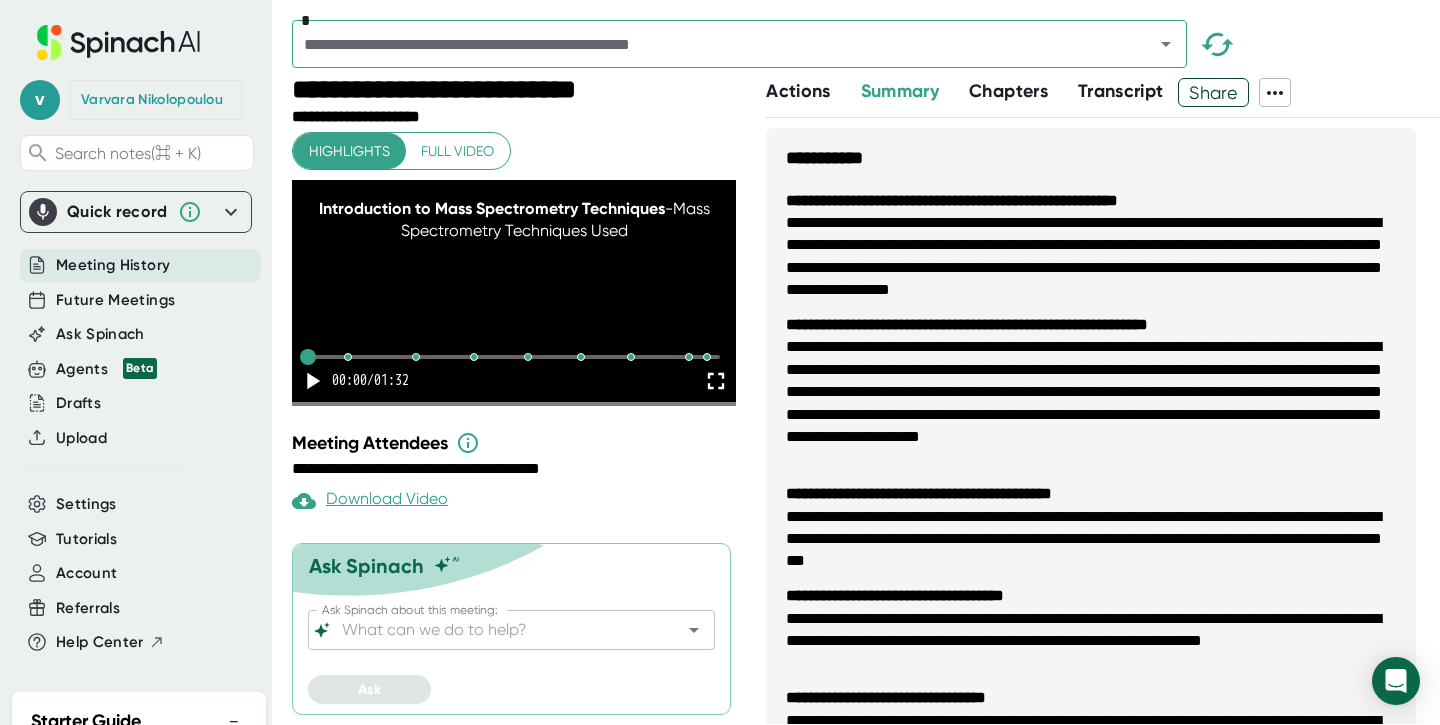 scroll, scrollTop: 0, scrollLeft: 0, axis: both 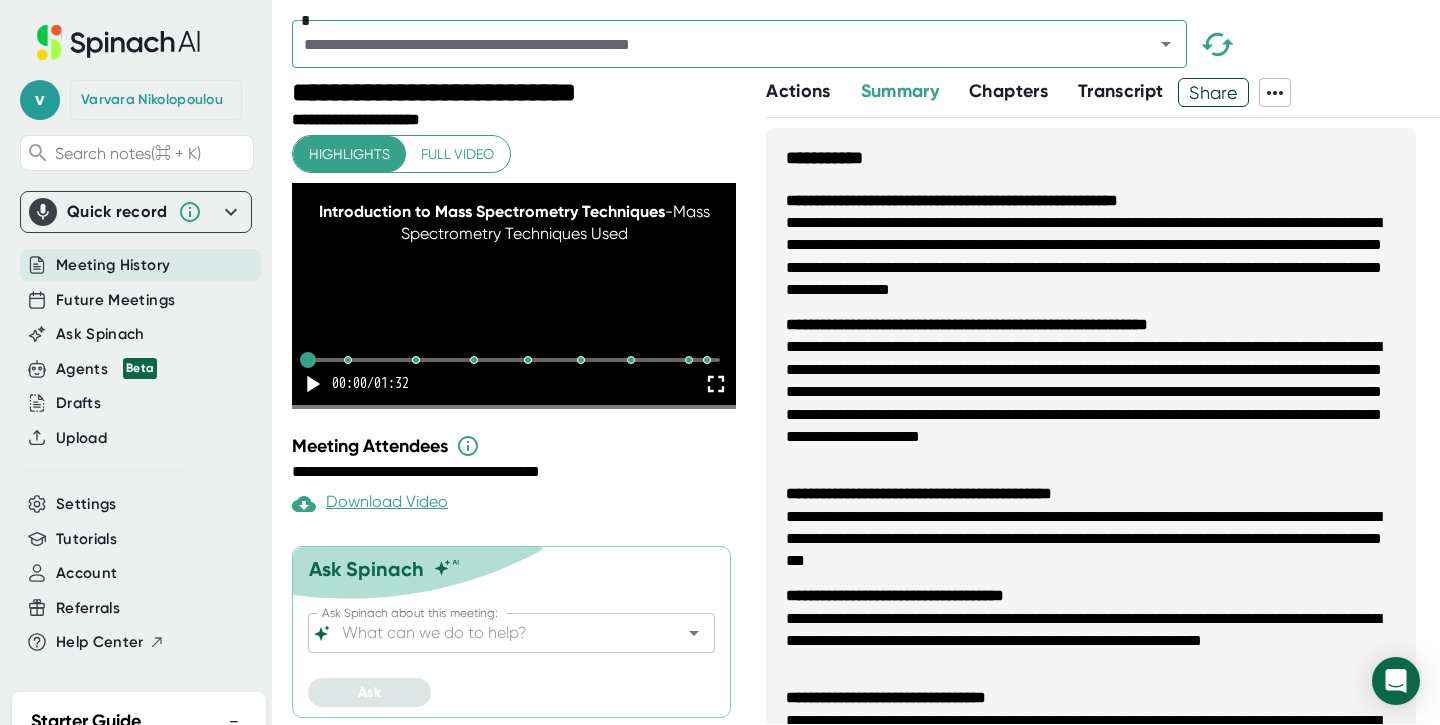 click on "Full video" at bounding box center [457, 154] 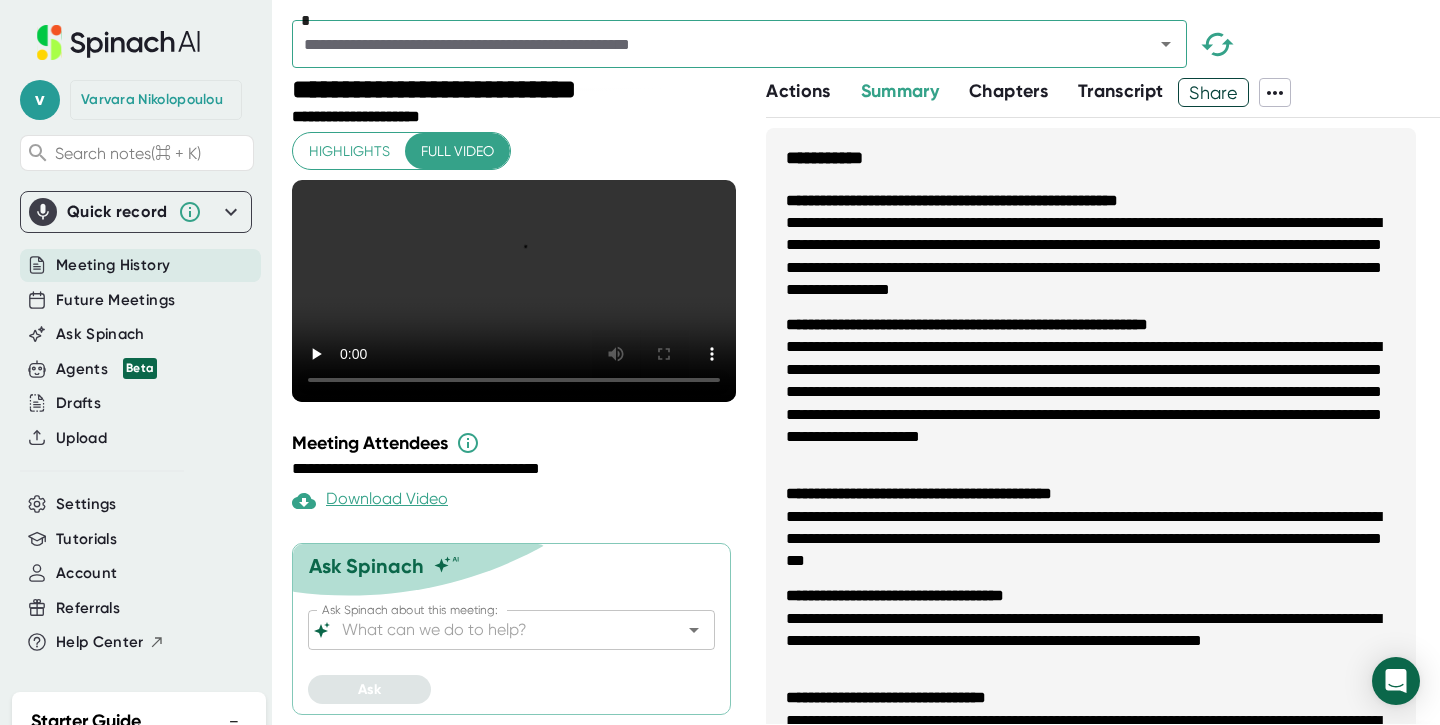 scroll, scrollTop: 0, scrollLeft: 0, axis: both 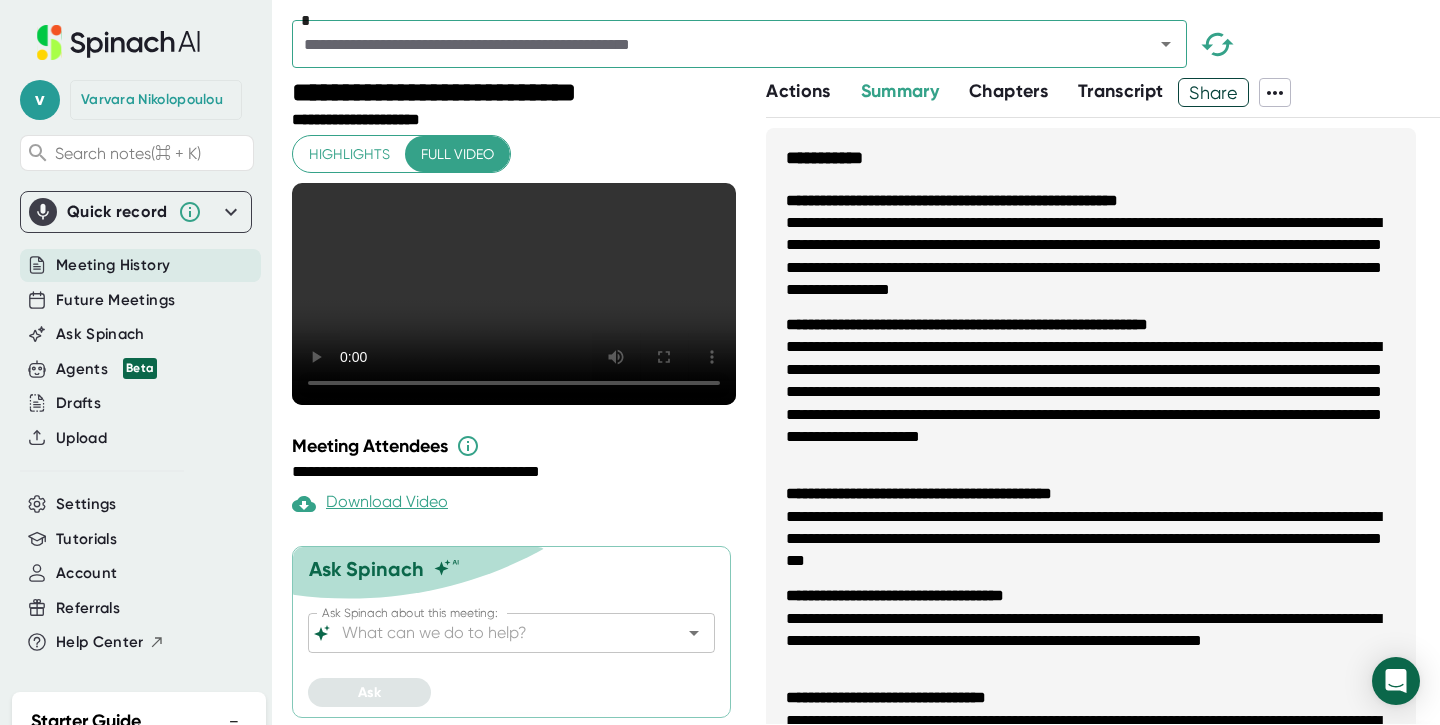 click on "**********" at bounding box center [509, 472] 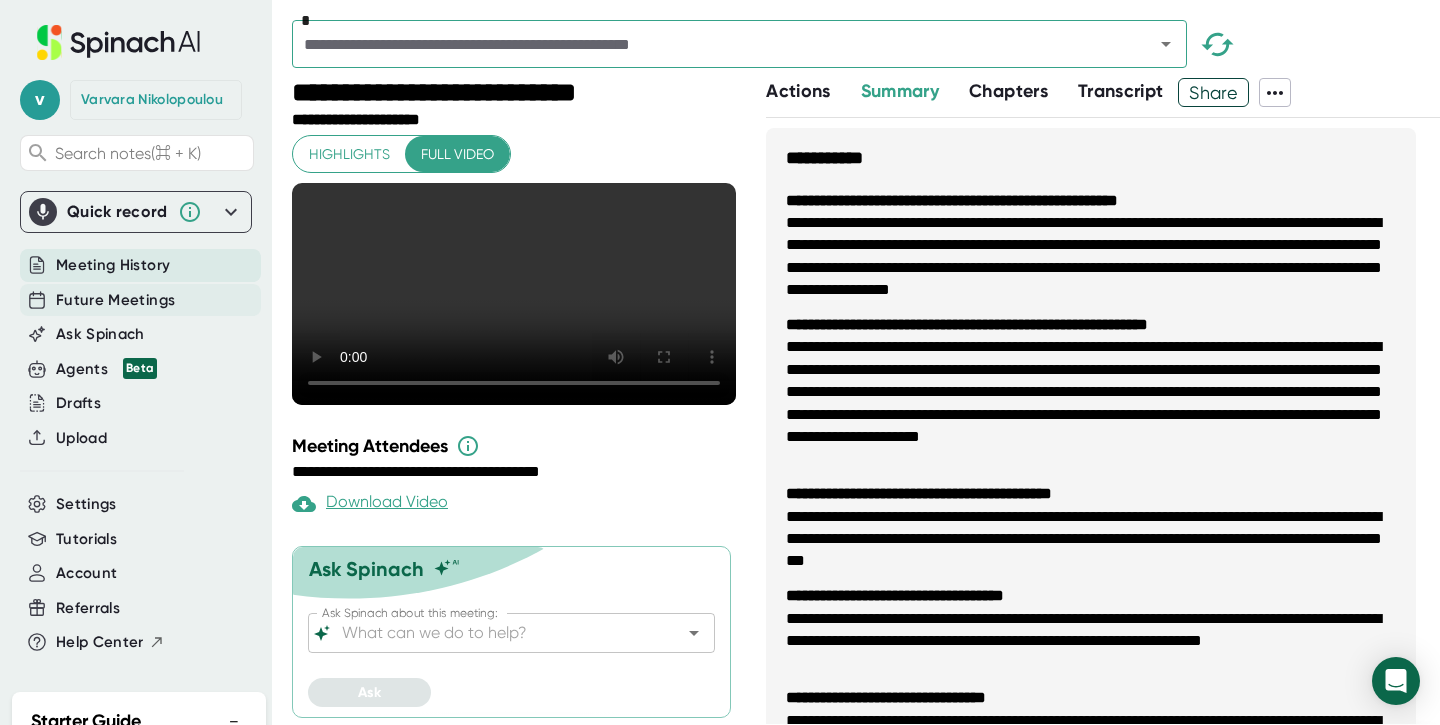 click on "Future Meetings" at bounding box center (115, 300) 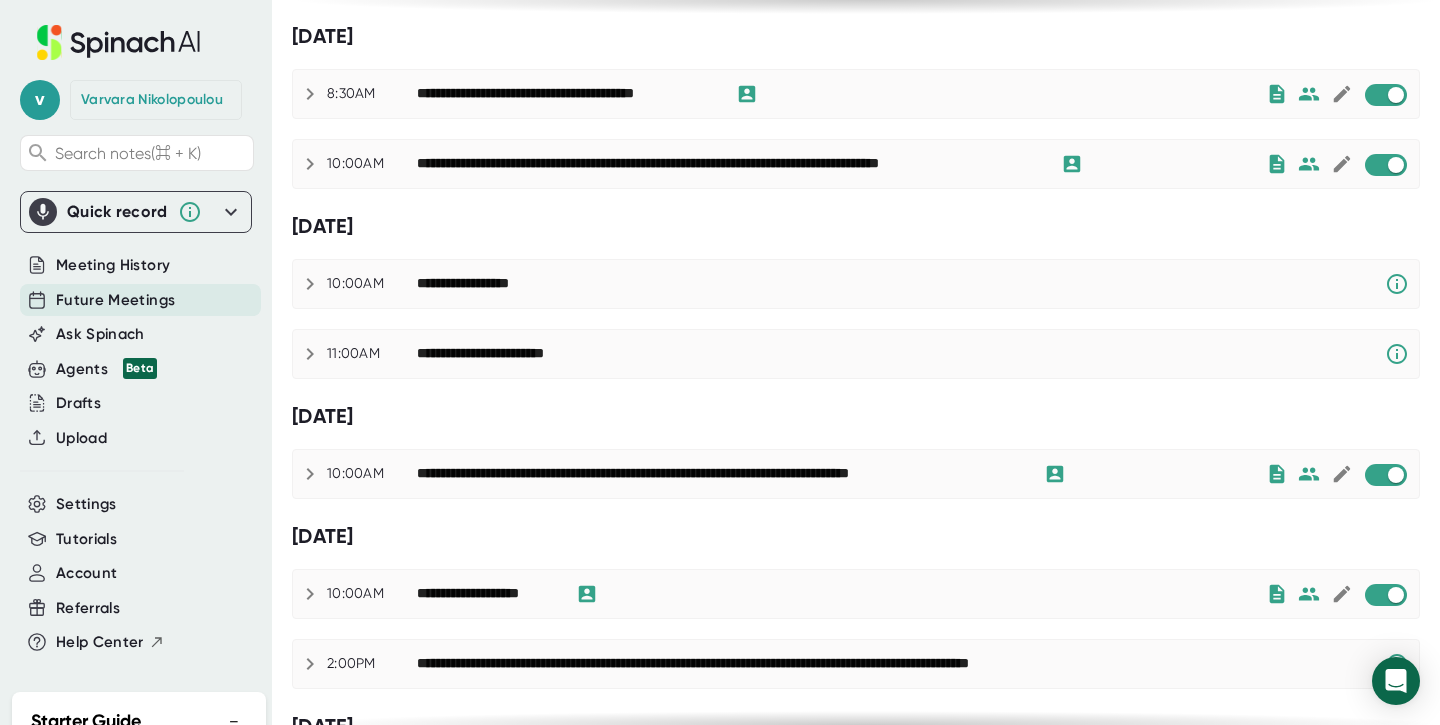scroll, scrollTop: 0, scrollLeft: 0, axis: both 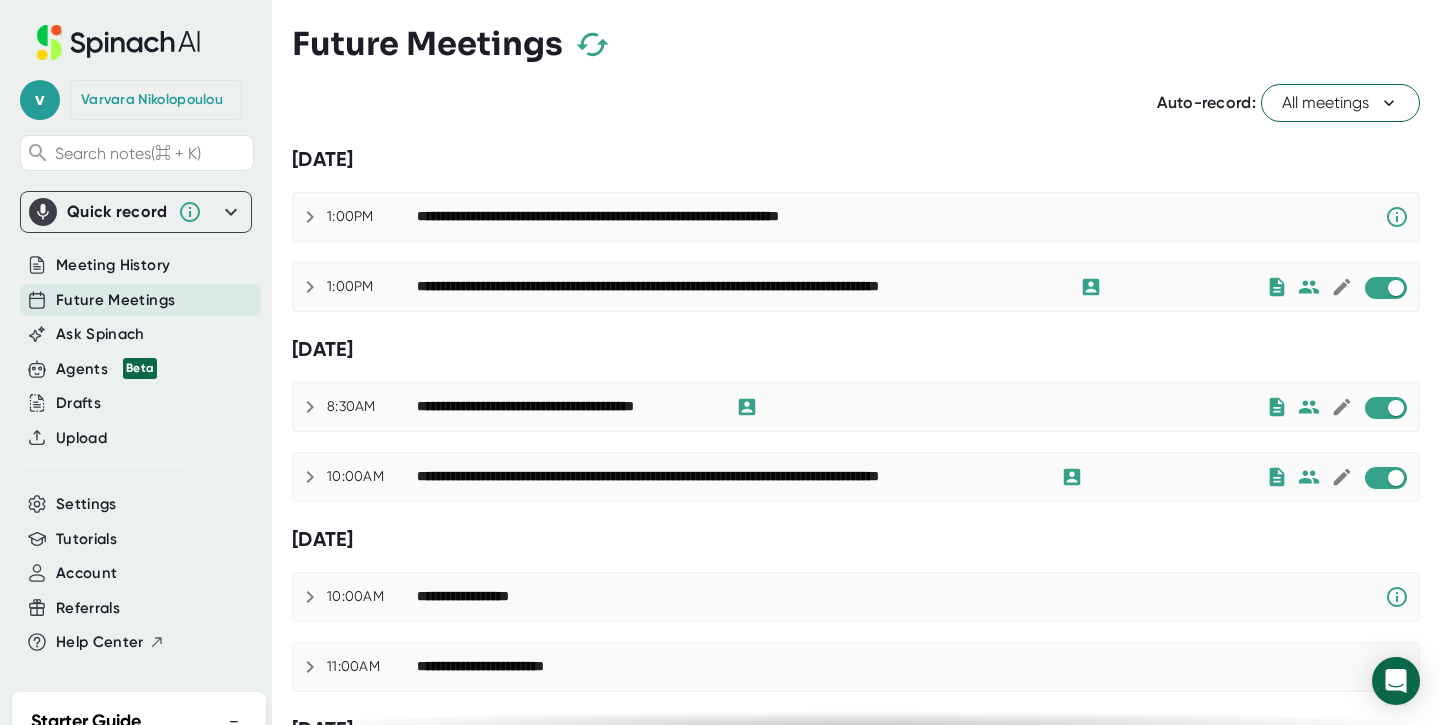 click 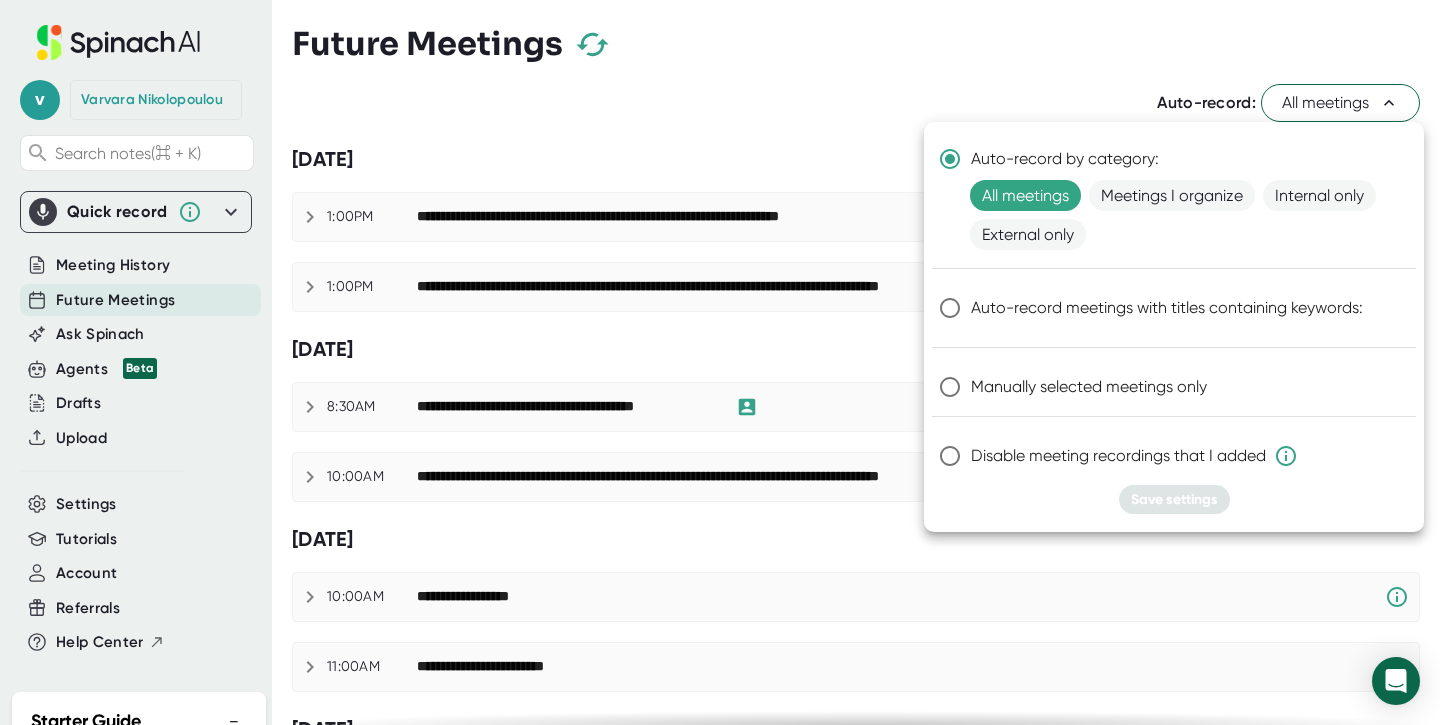 click on "Manually selected meetings only" at bounding box center (950, 387) 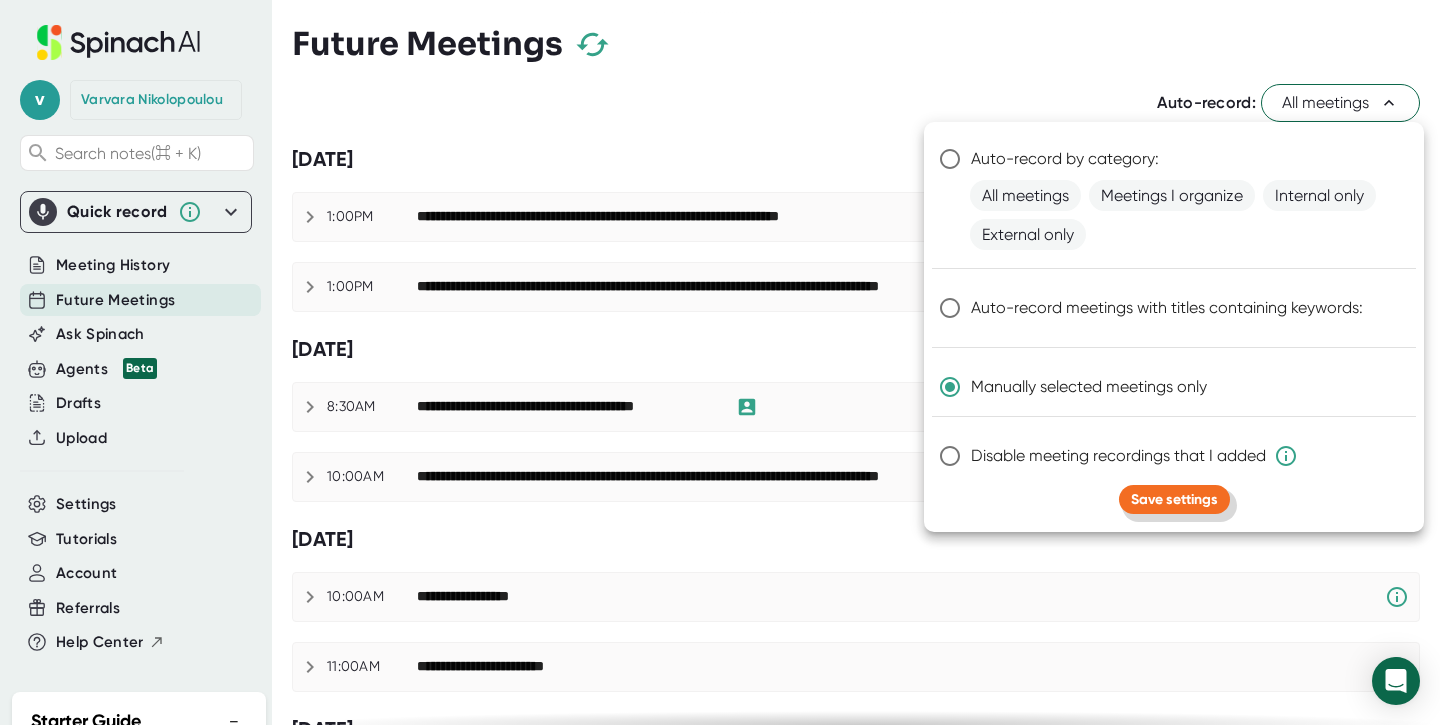 click on "Save settings" at bounding box center (1174, 499) 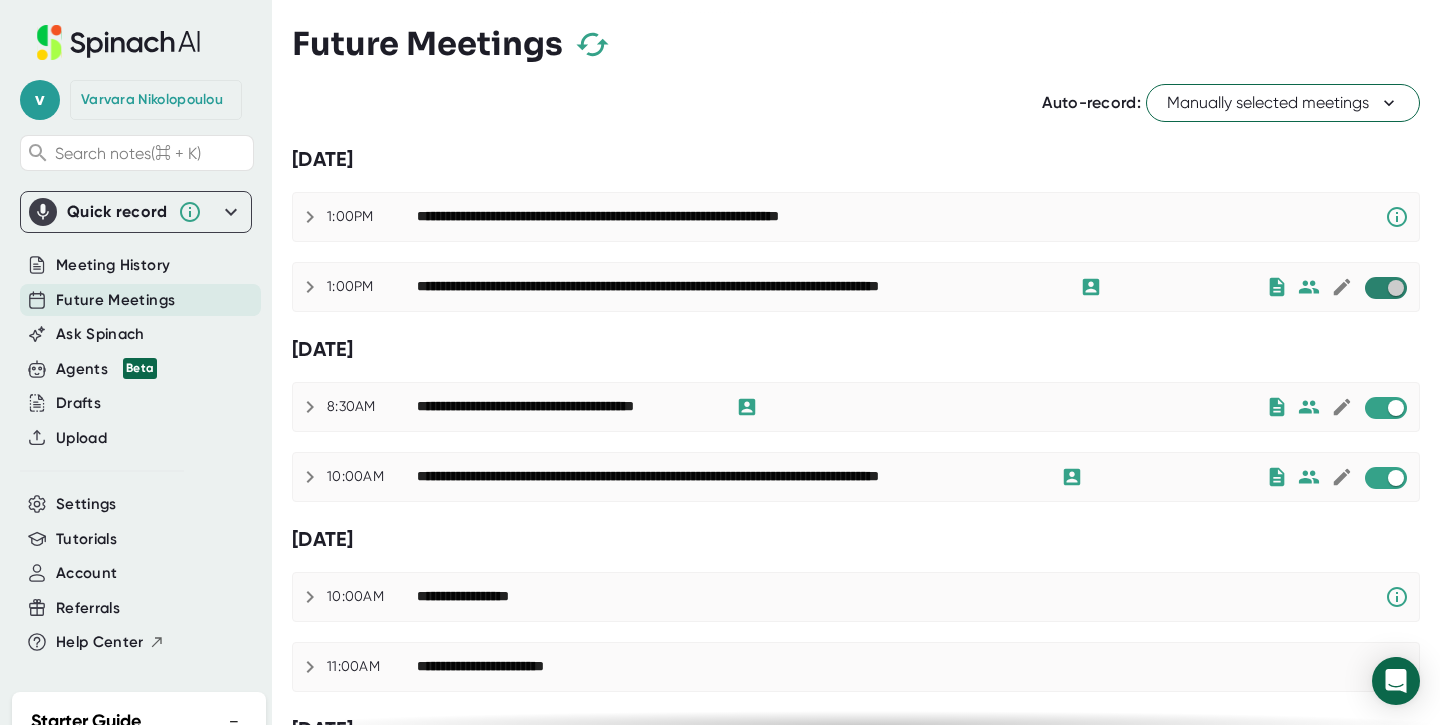 click at bounding box center [1395, 288] 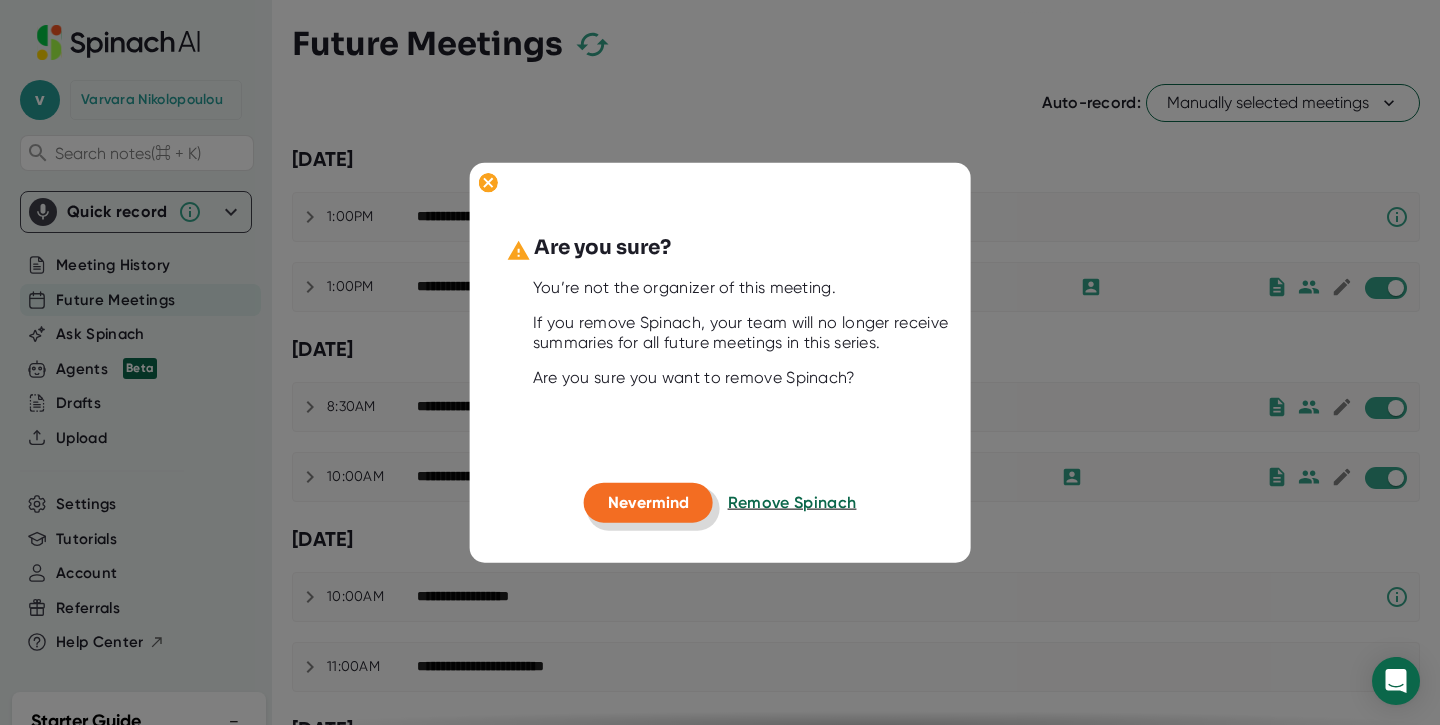 click on "Nevermind" at bounding box center (648, 502) 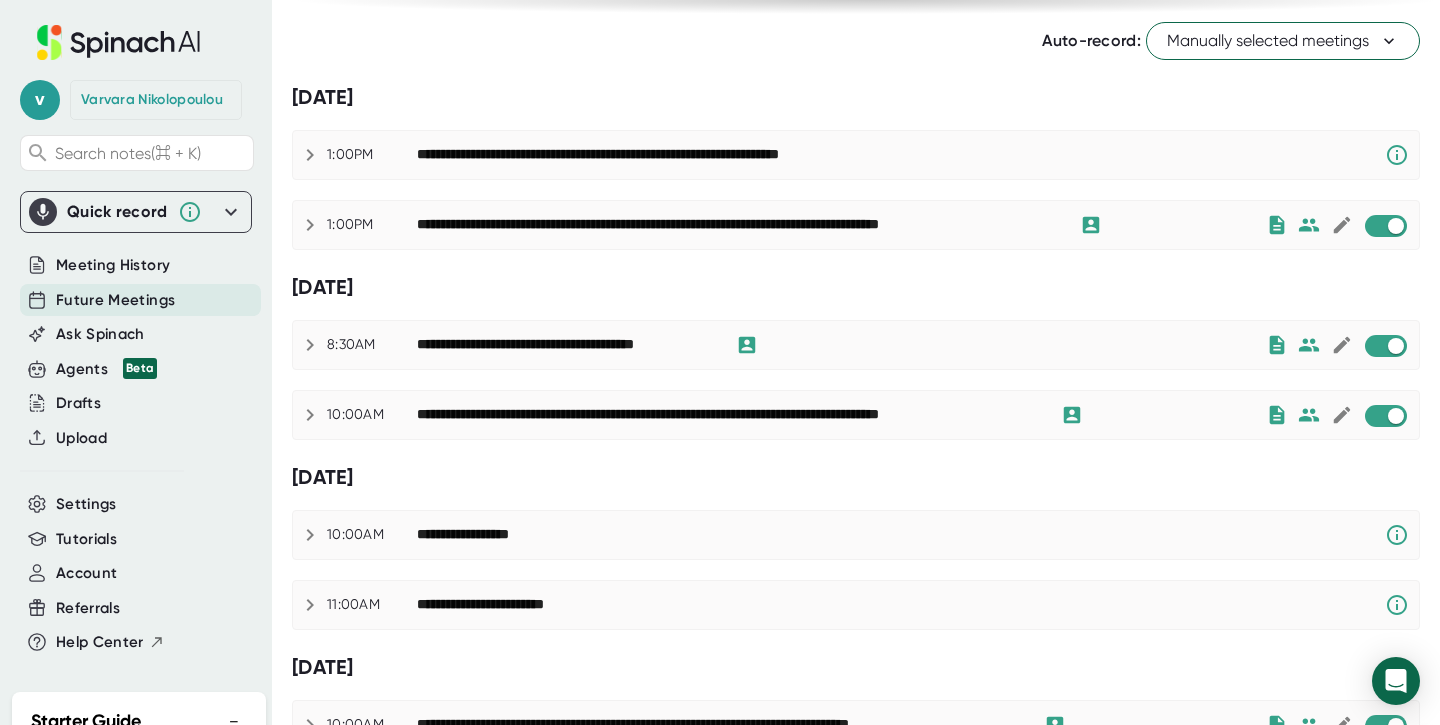 scroll, scrollTop: 107, scrollLeft: 0, axis: vertical 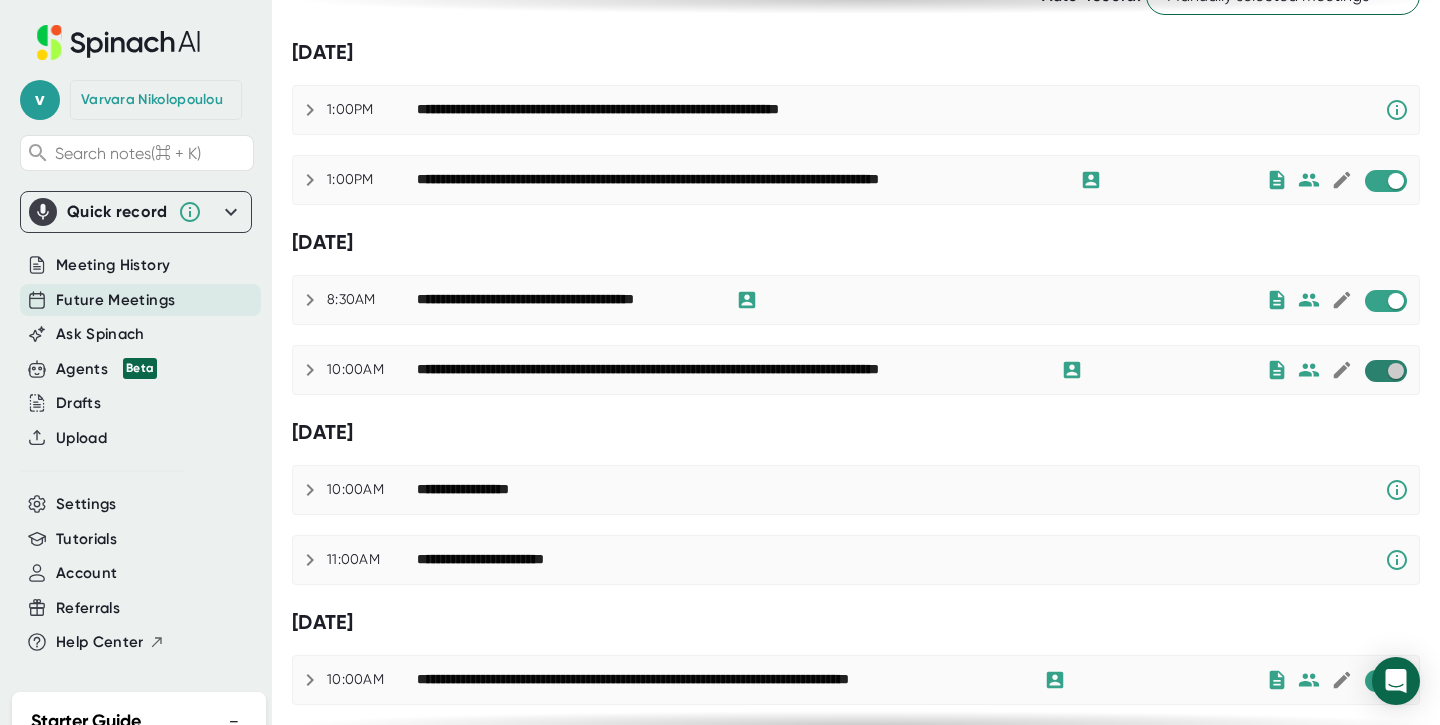 click at bounding box center [1395, 371] 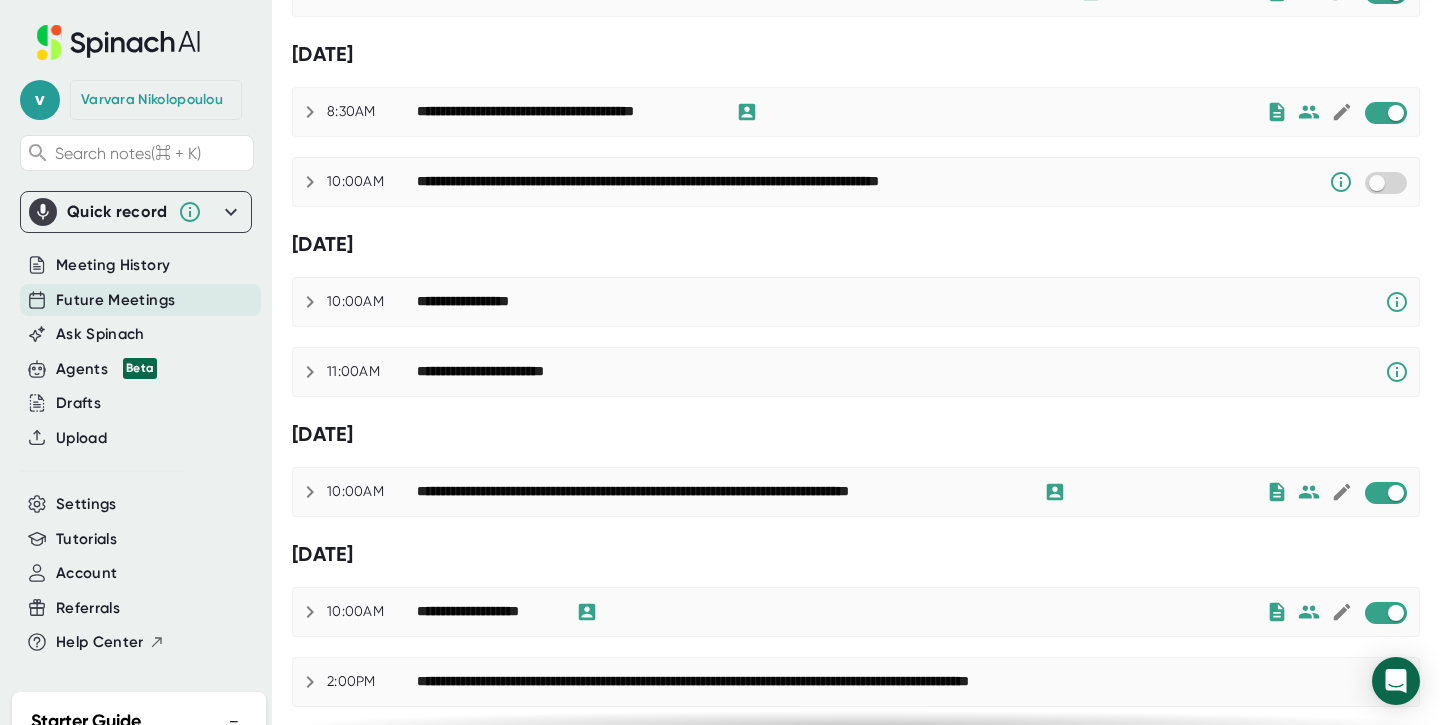 scroll, scrollTop: 305, scrollLeft: 0, axis: vertical 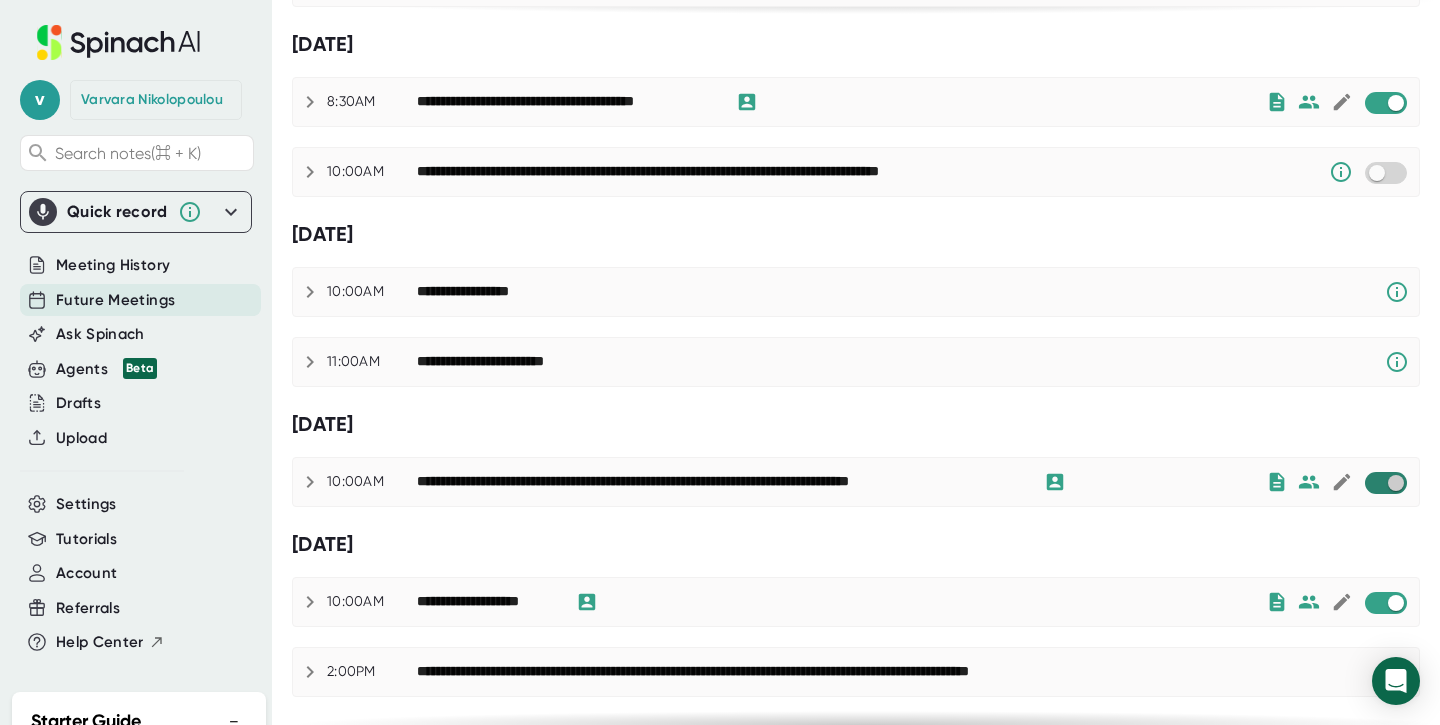 click at bounding box center (1395, 483) 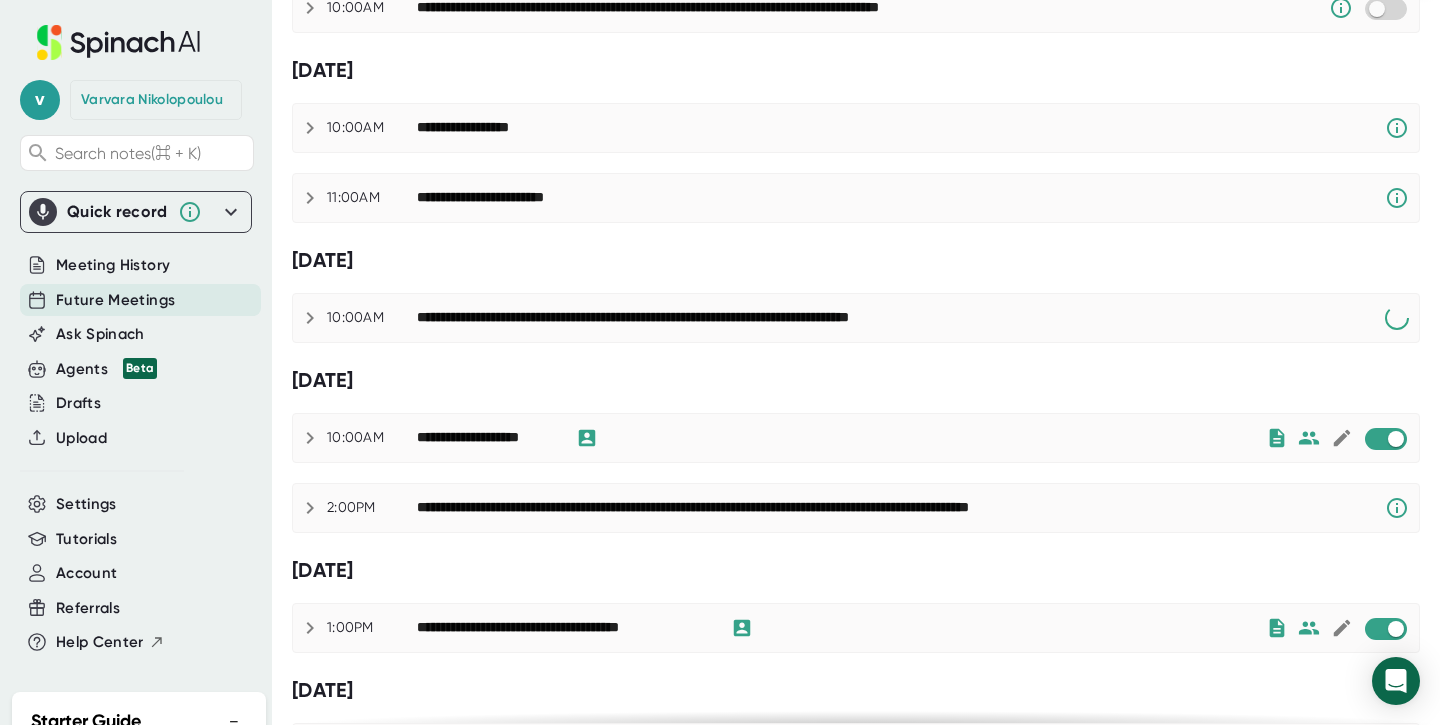 scroll, scrollTop: 470, scrollLeft: 0, axis: vertical 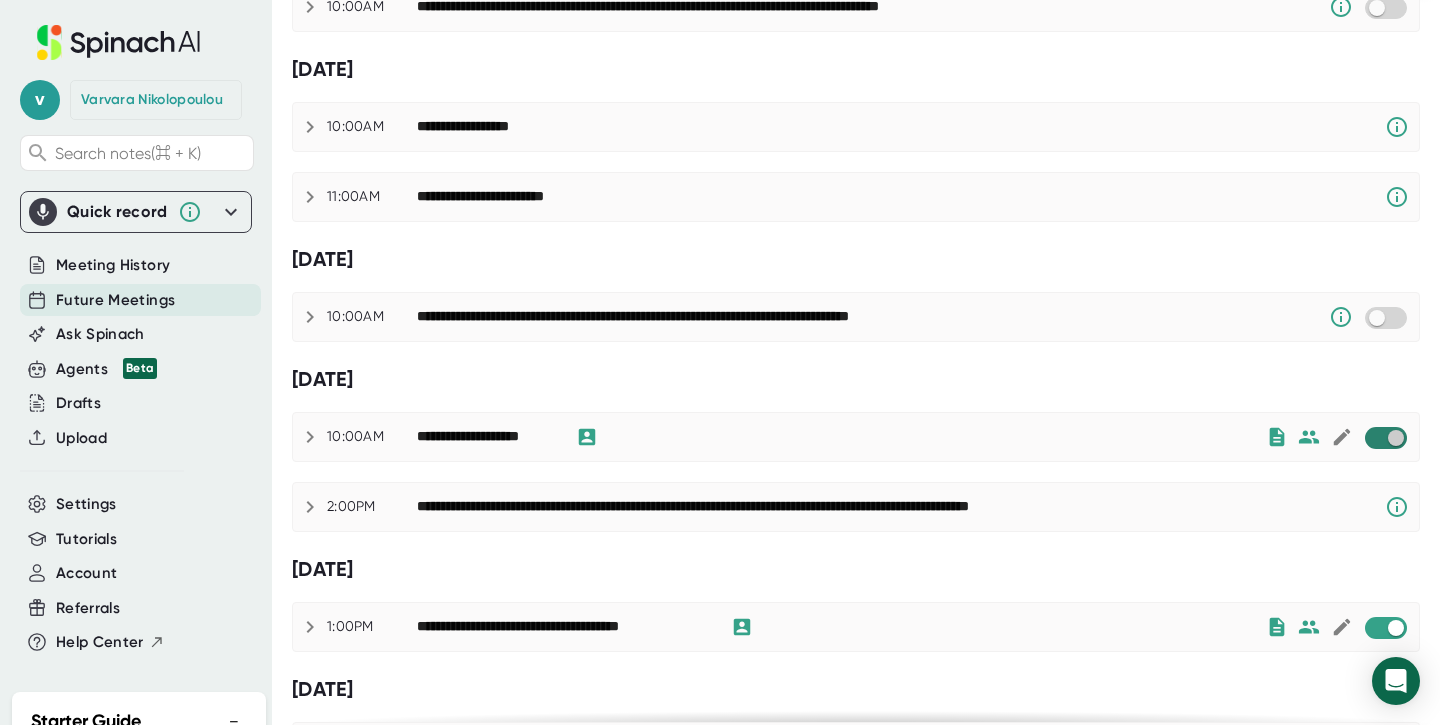 click at bounding box center (1395, 438) 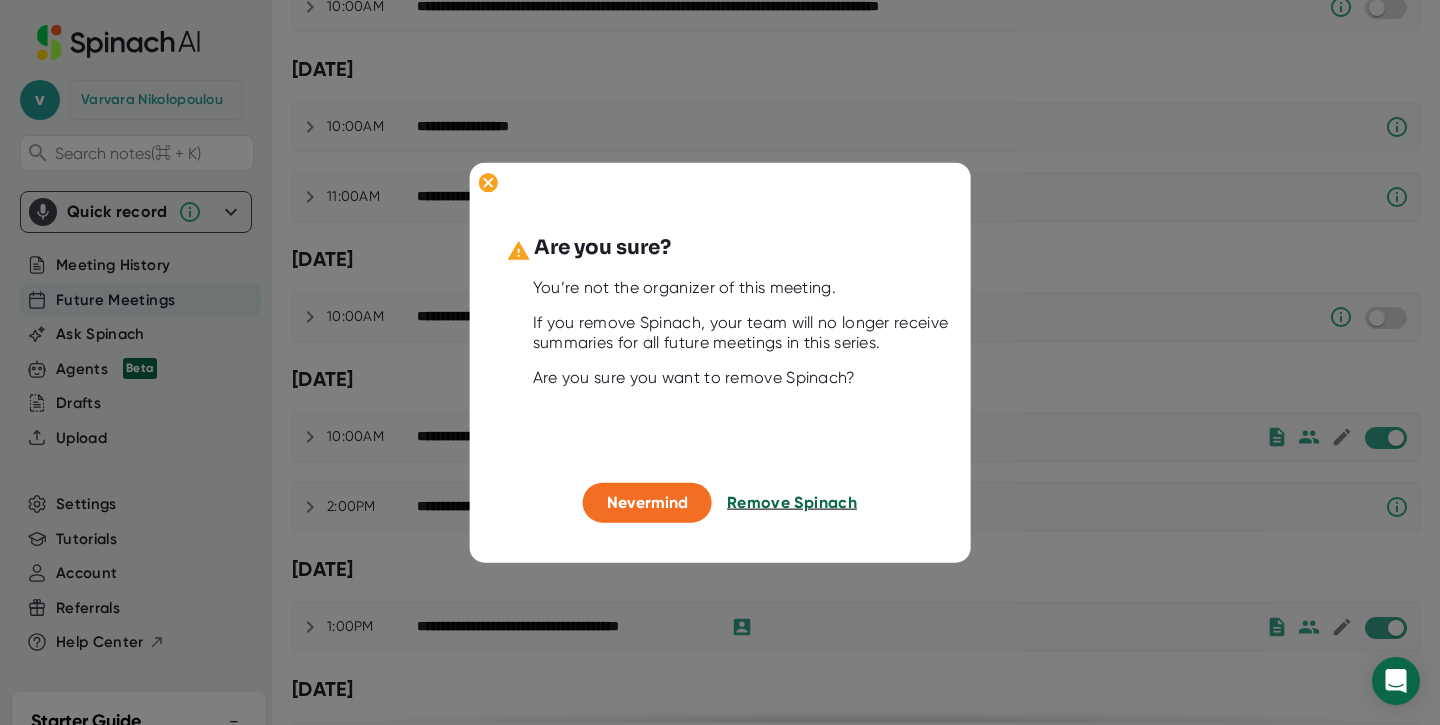 click on "Remove Spinach" at bounding box center [792, 502] 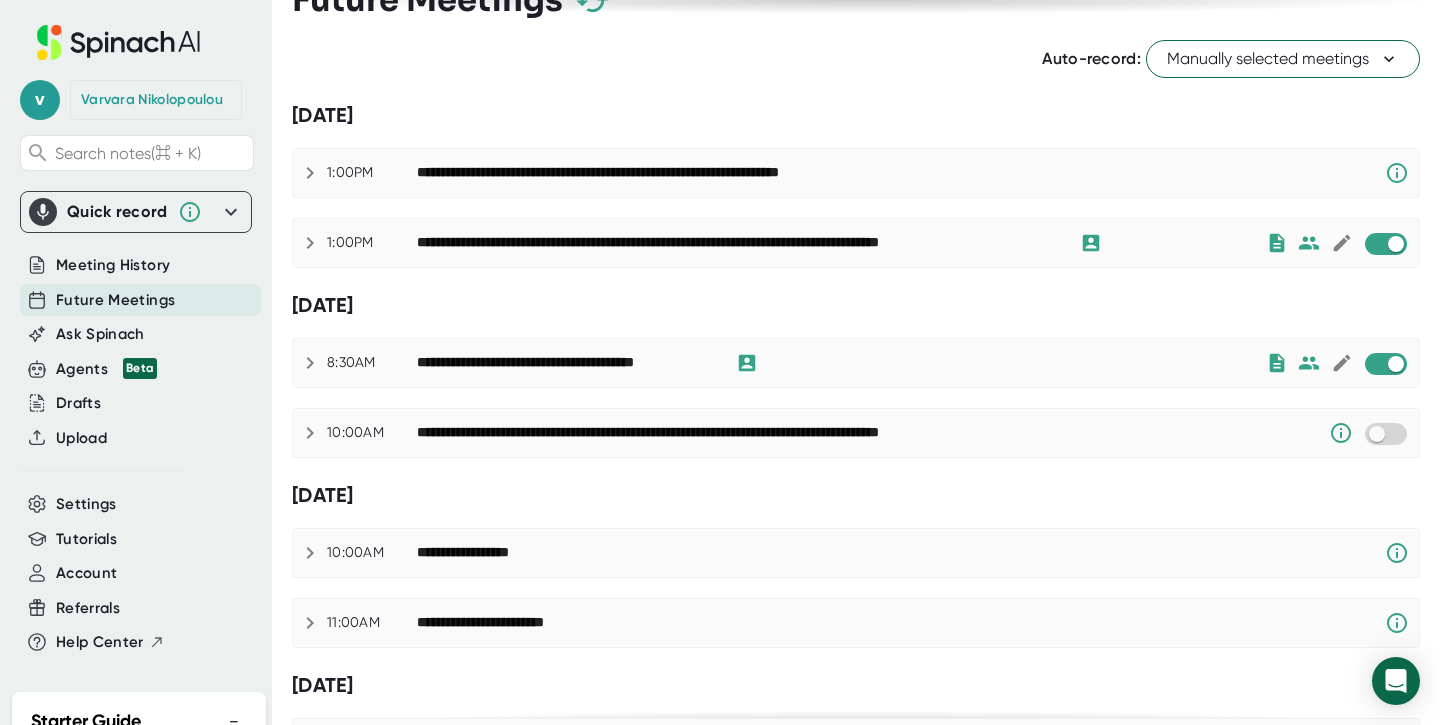 scroll, scrollTop: 0, scrollLeft: 0, axis: both 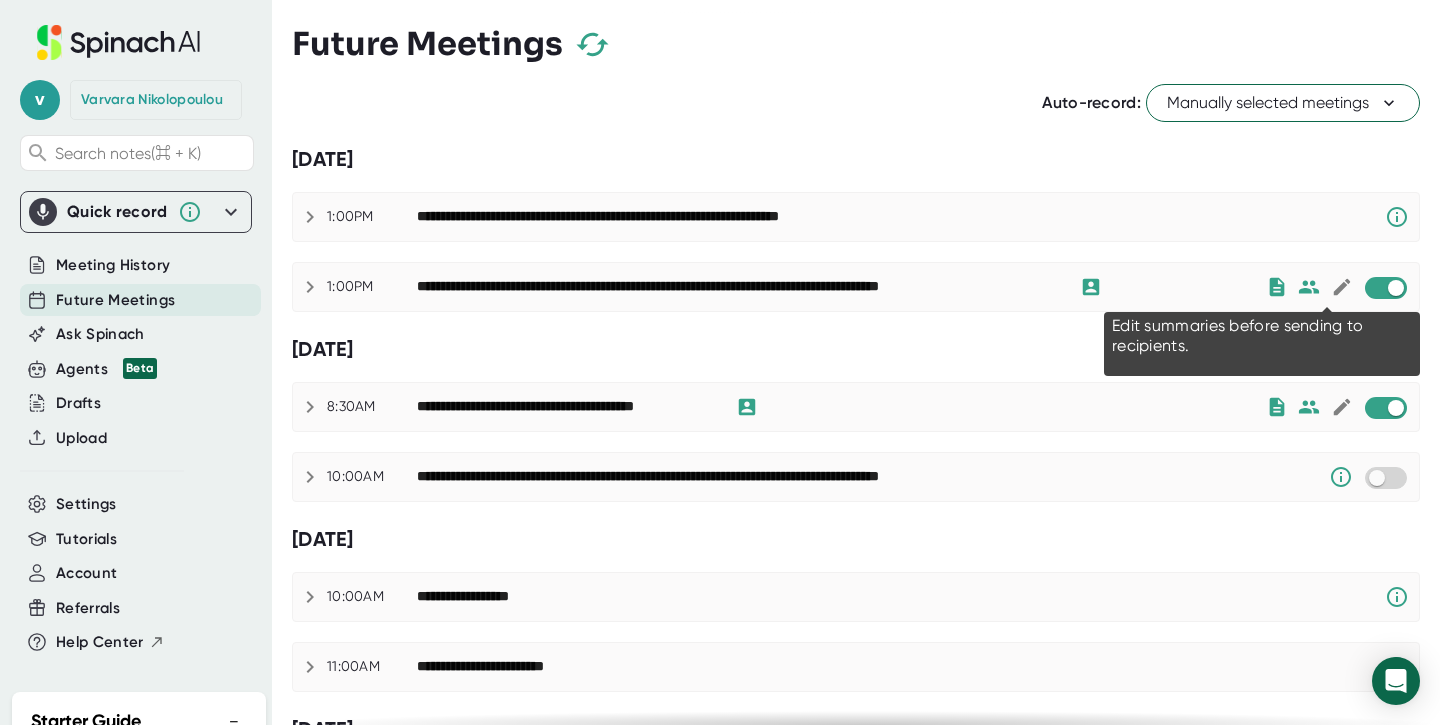 click 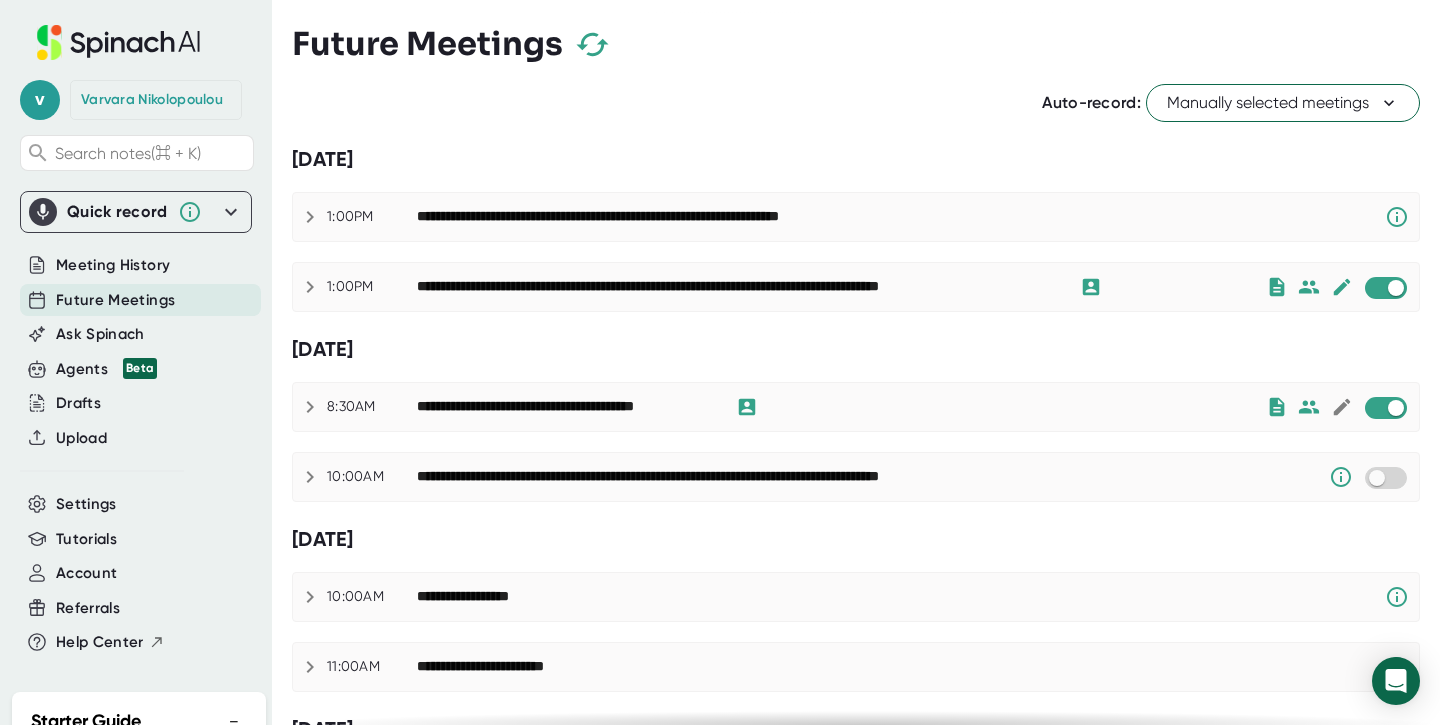 click on "[DATE]" at bounding box center (856, 349) 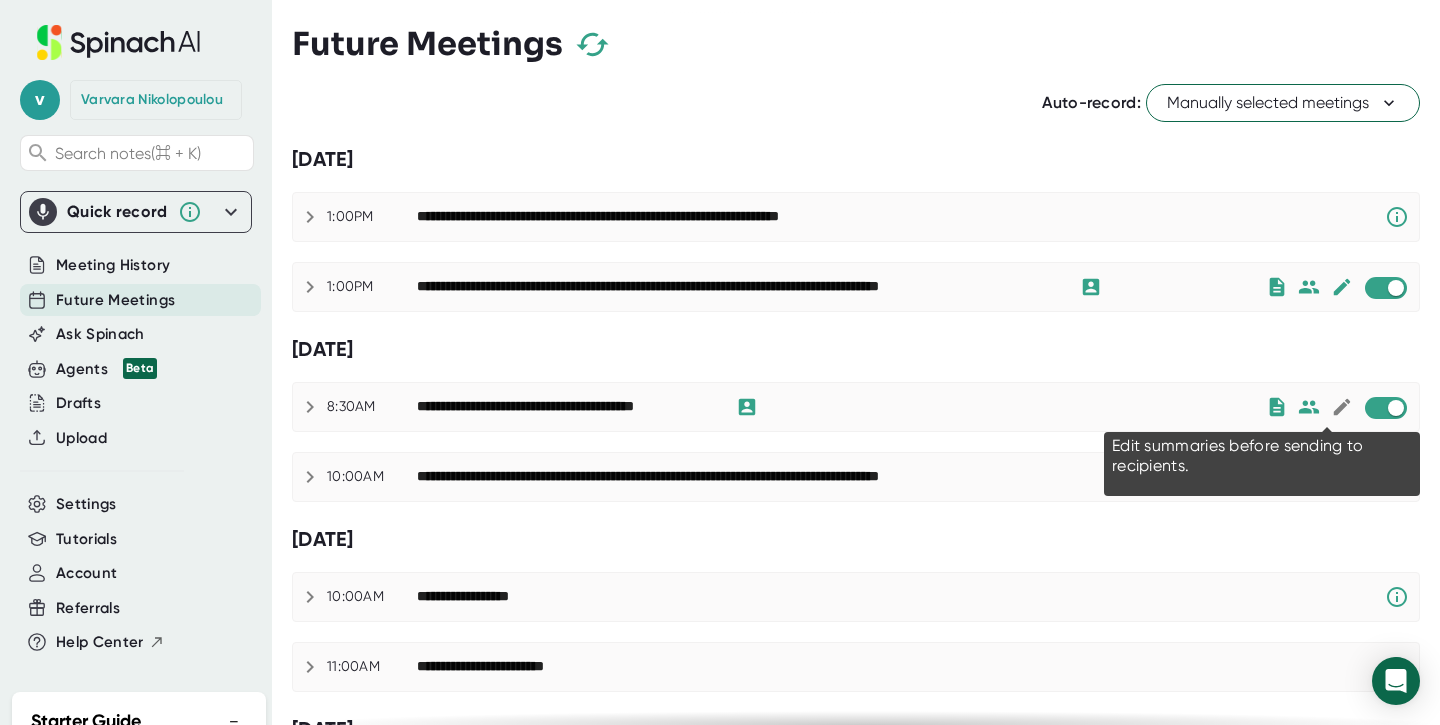 click 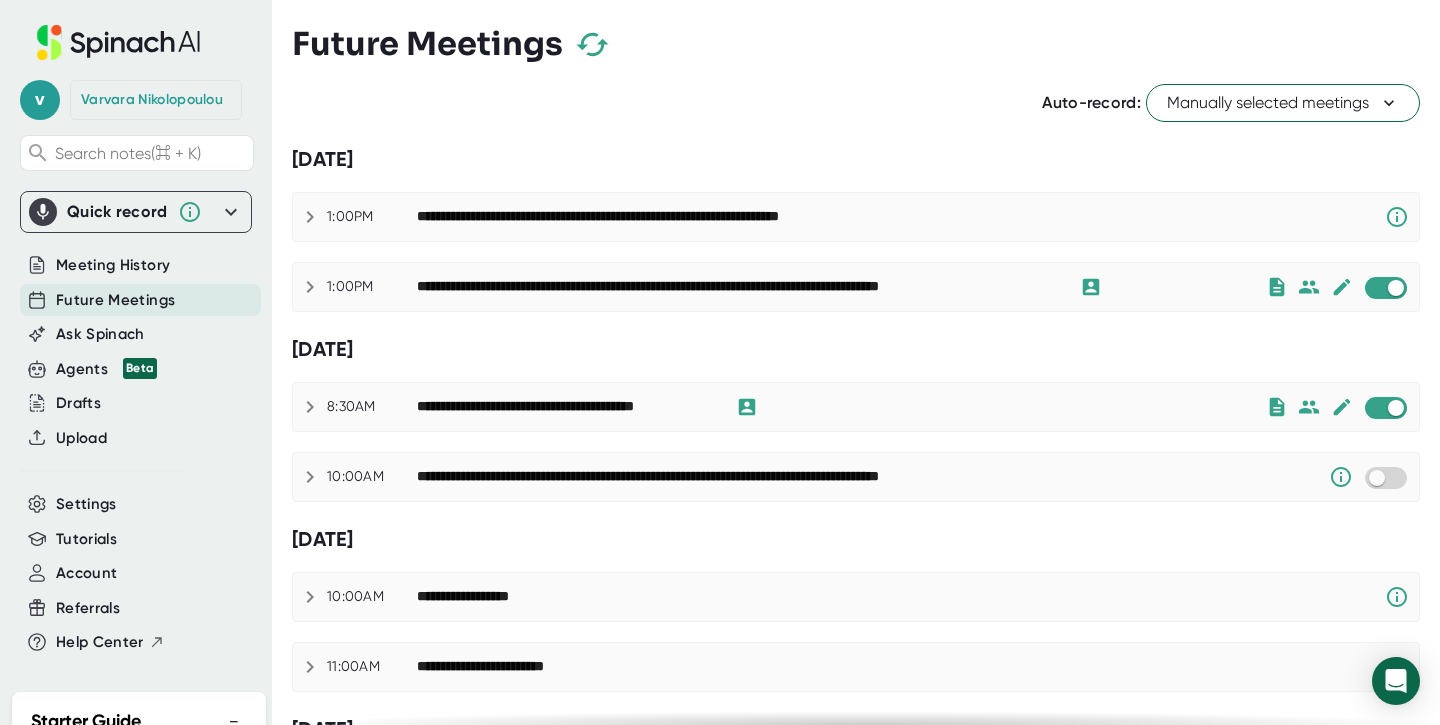 click on "[DATE]" at bounding box center (856, 349) 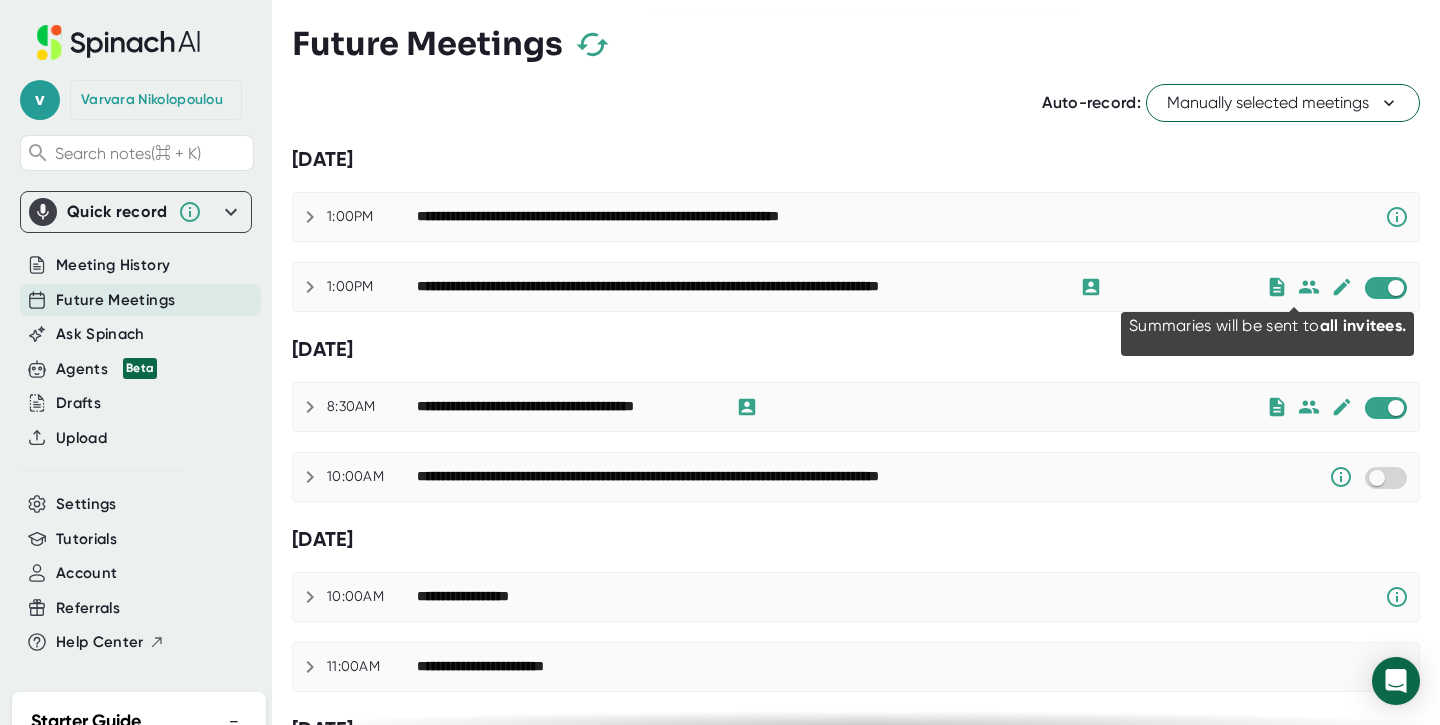 click 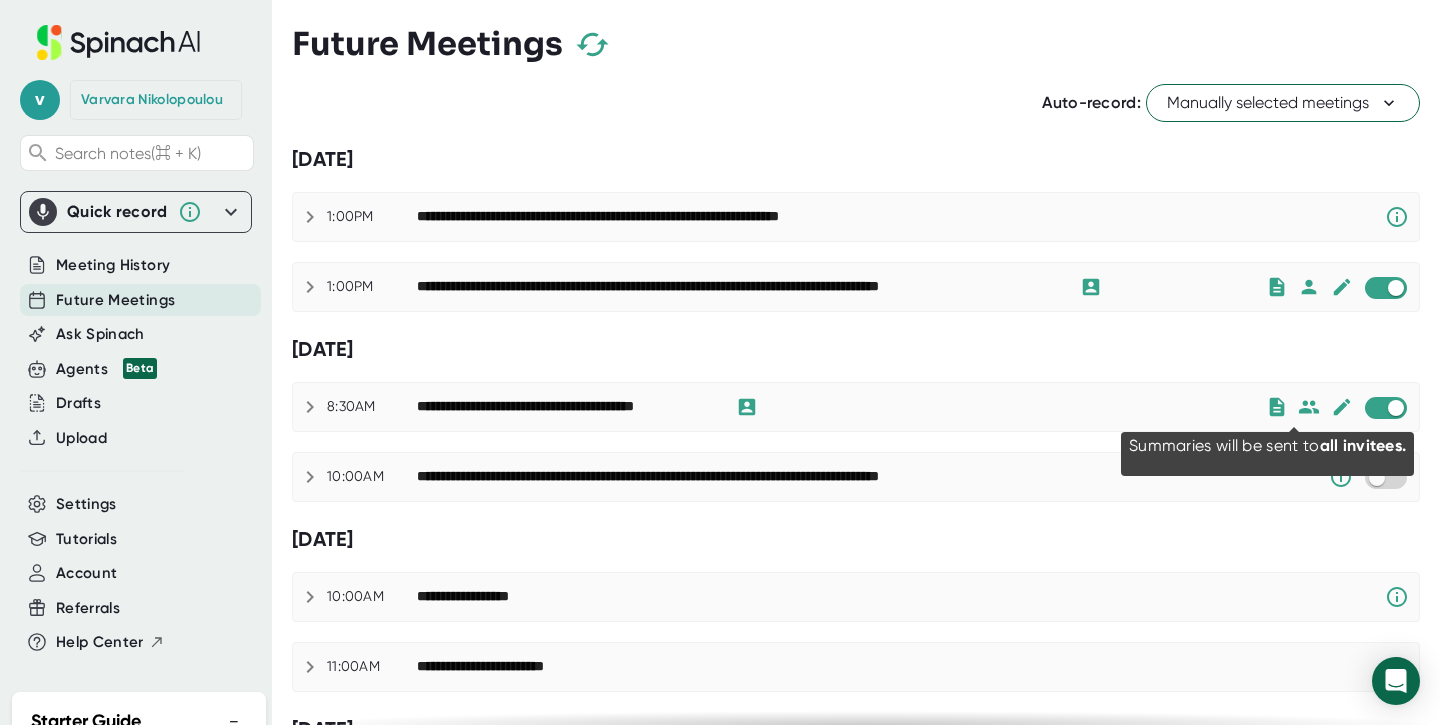 click 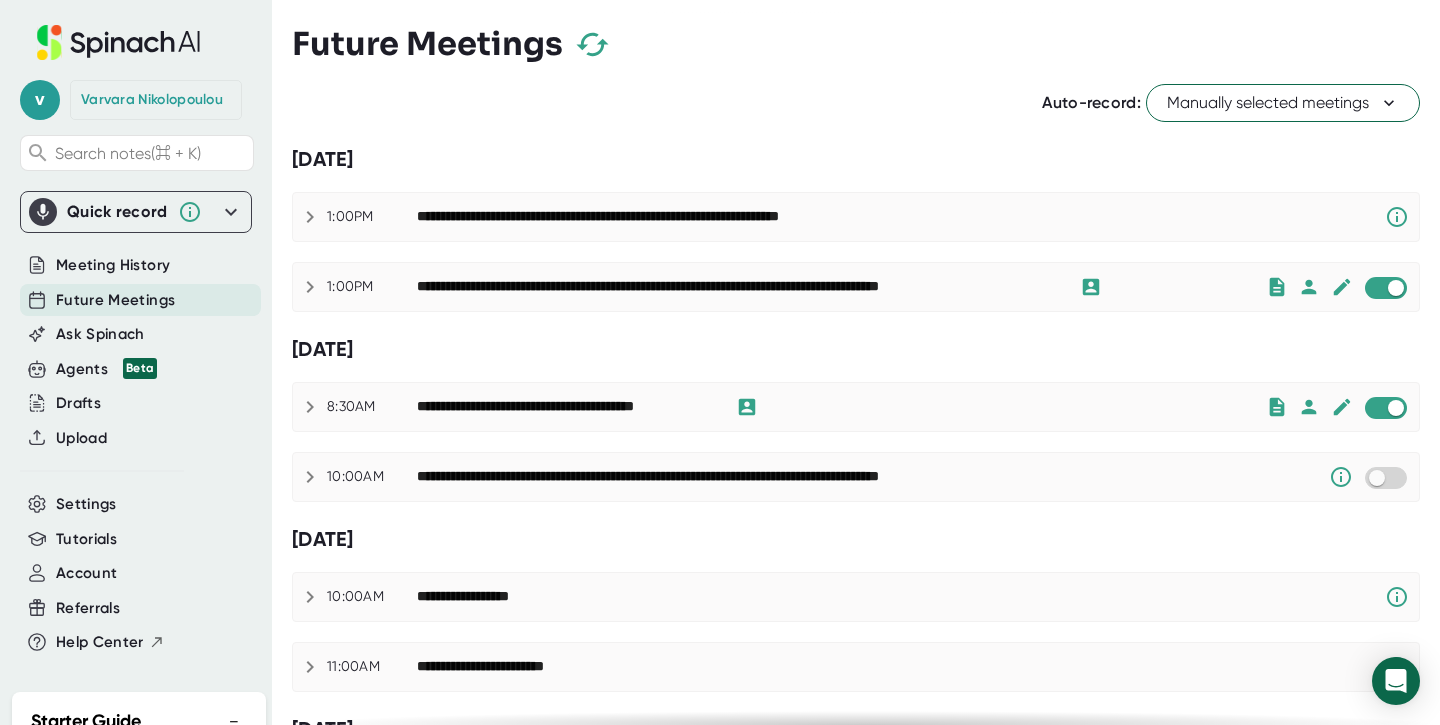 click on "[DATE]" at bounding box center (856, 349) 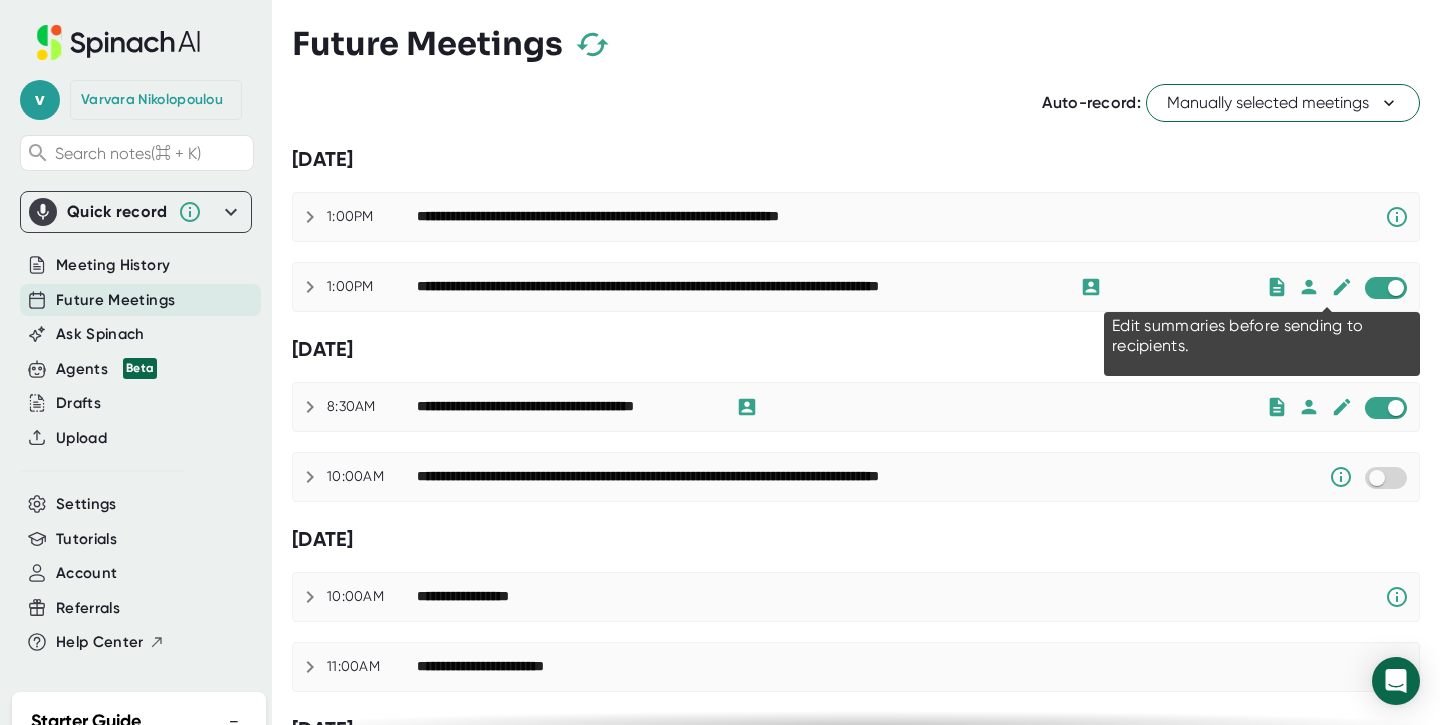 click 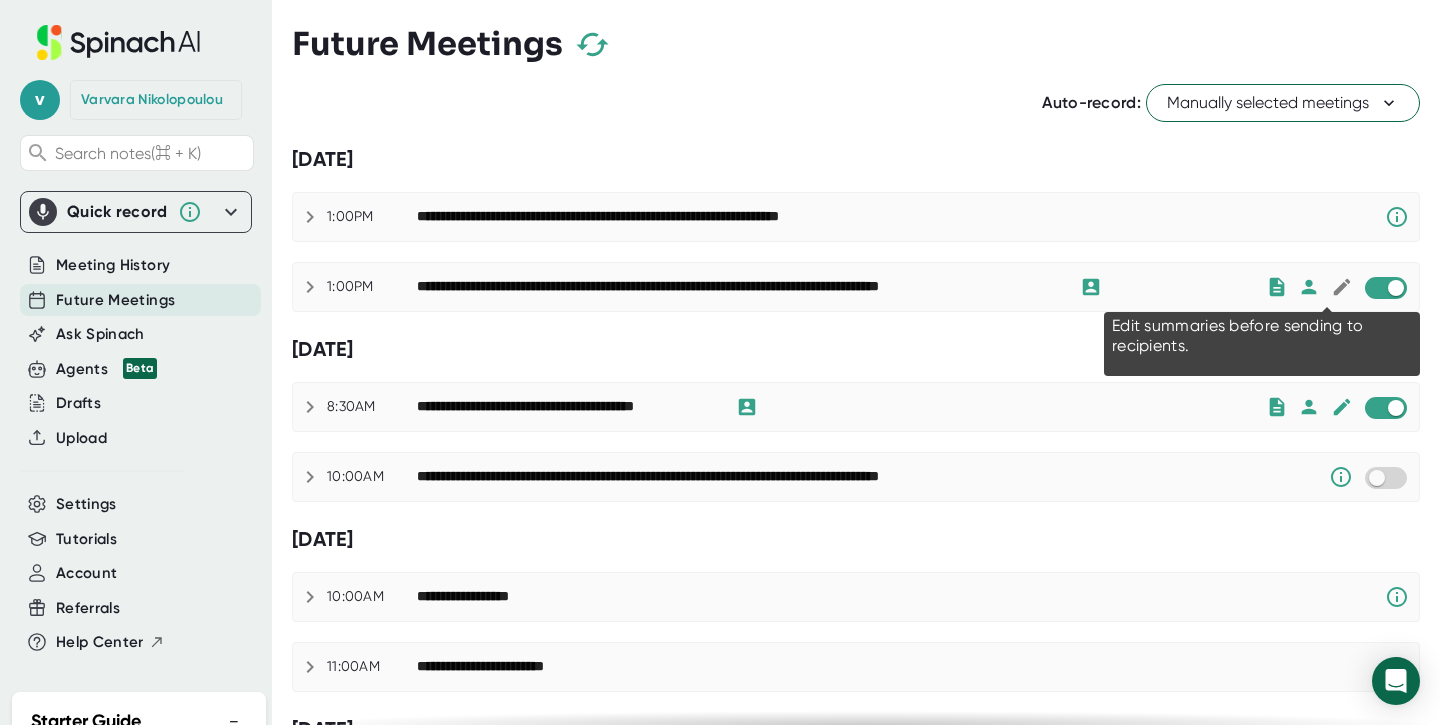 click 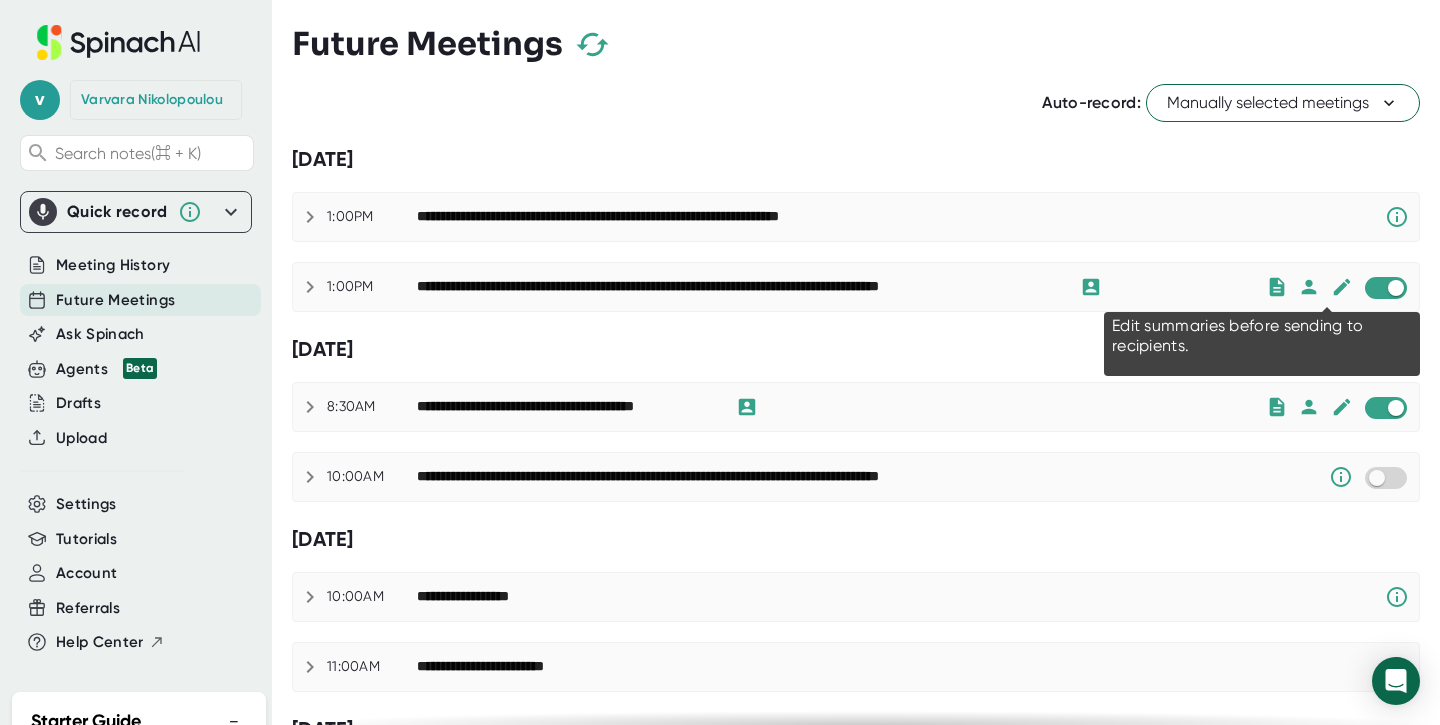 checkbox on "false" 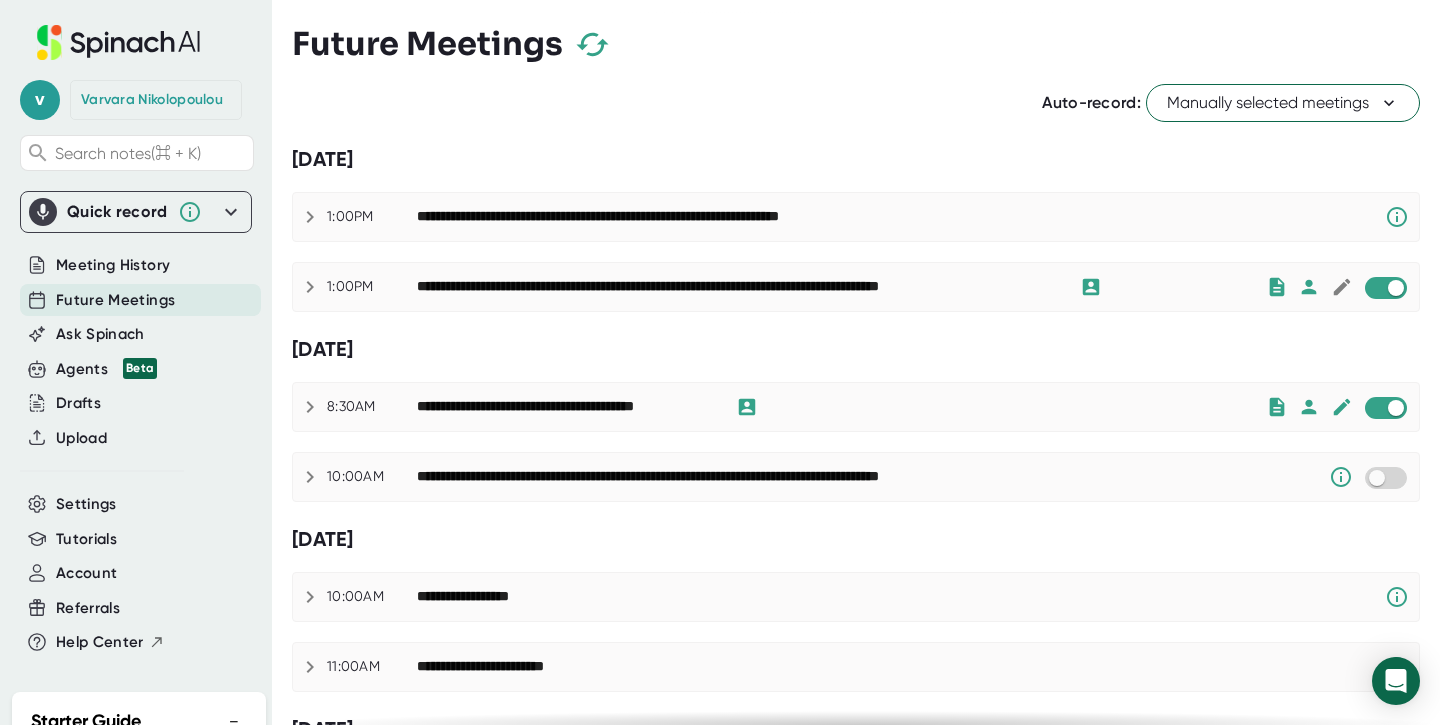 checkbox on "true" 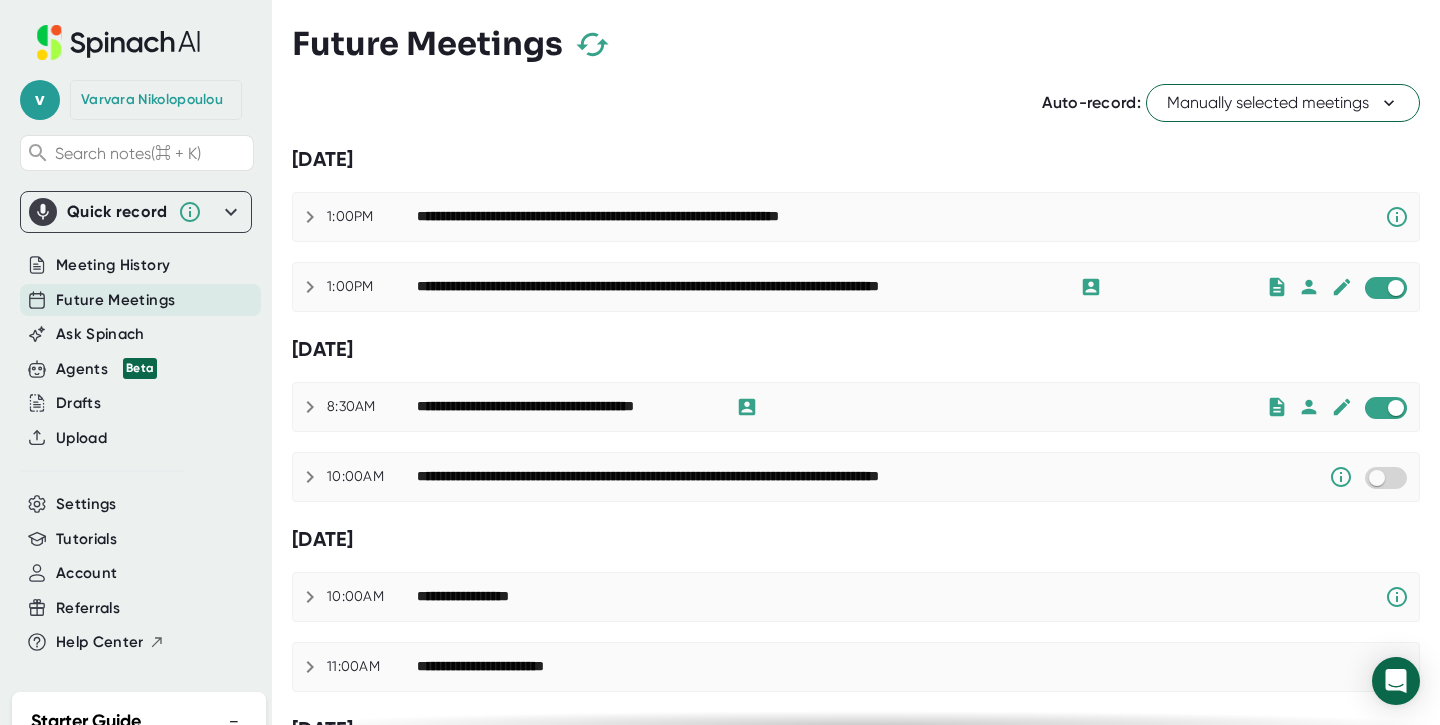 click on "[DATE]" at bounding box center (856, 349) 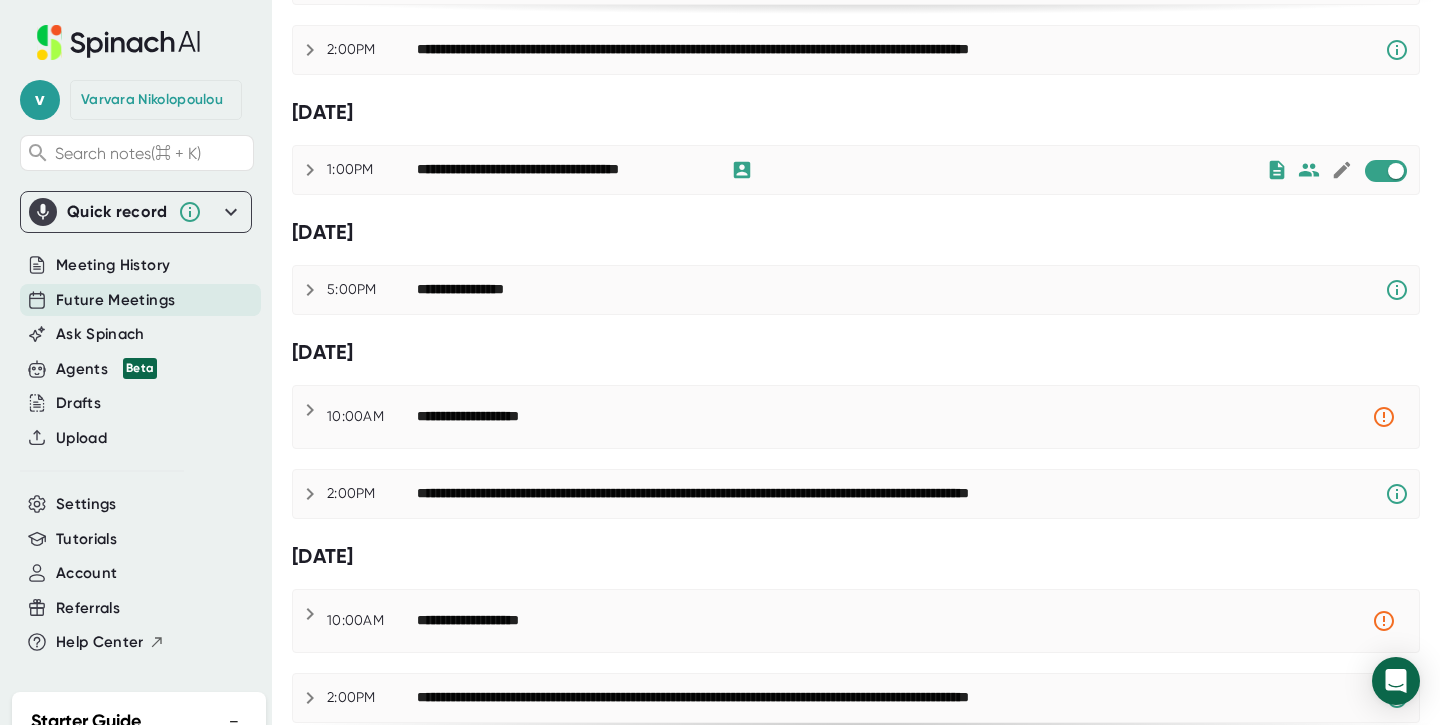 scroll, scrollTop: 955, scrollLeft: 0, axis: vertical 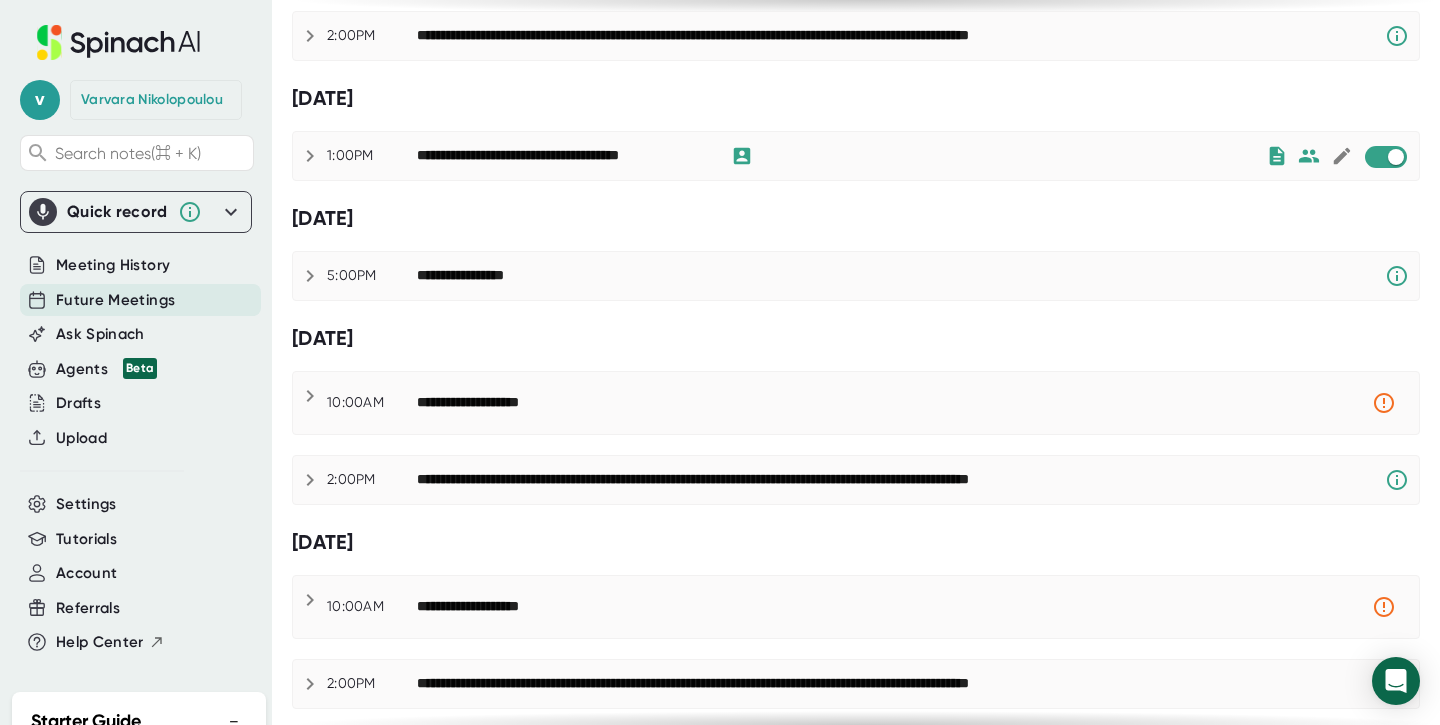 click 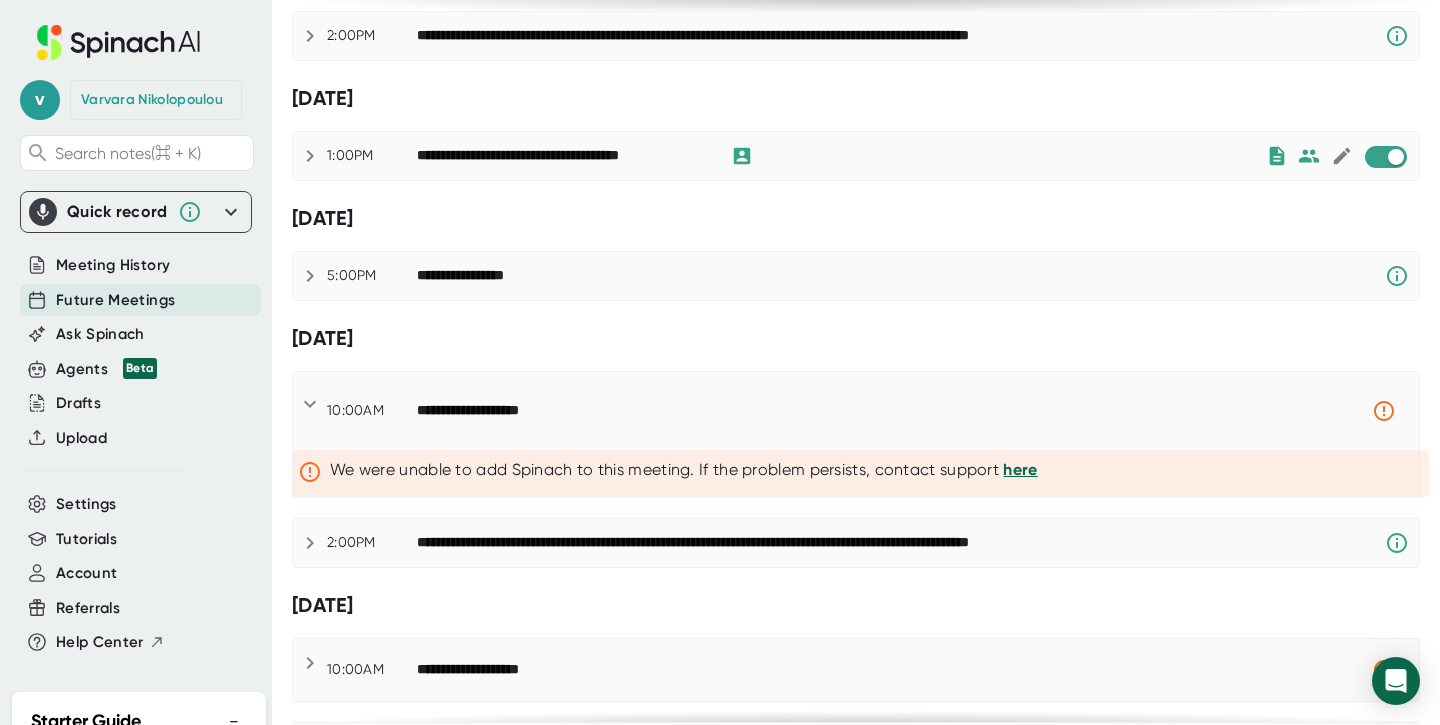 click 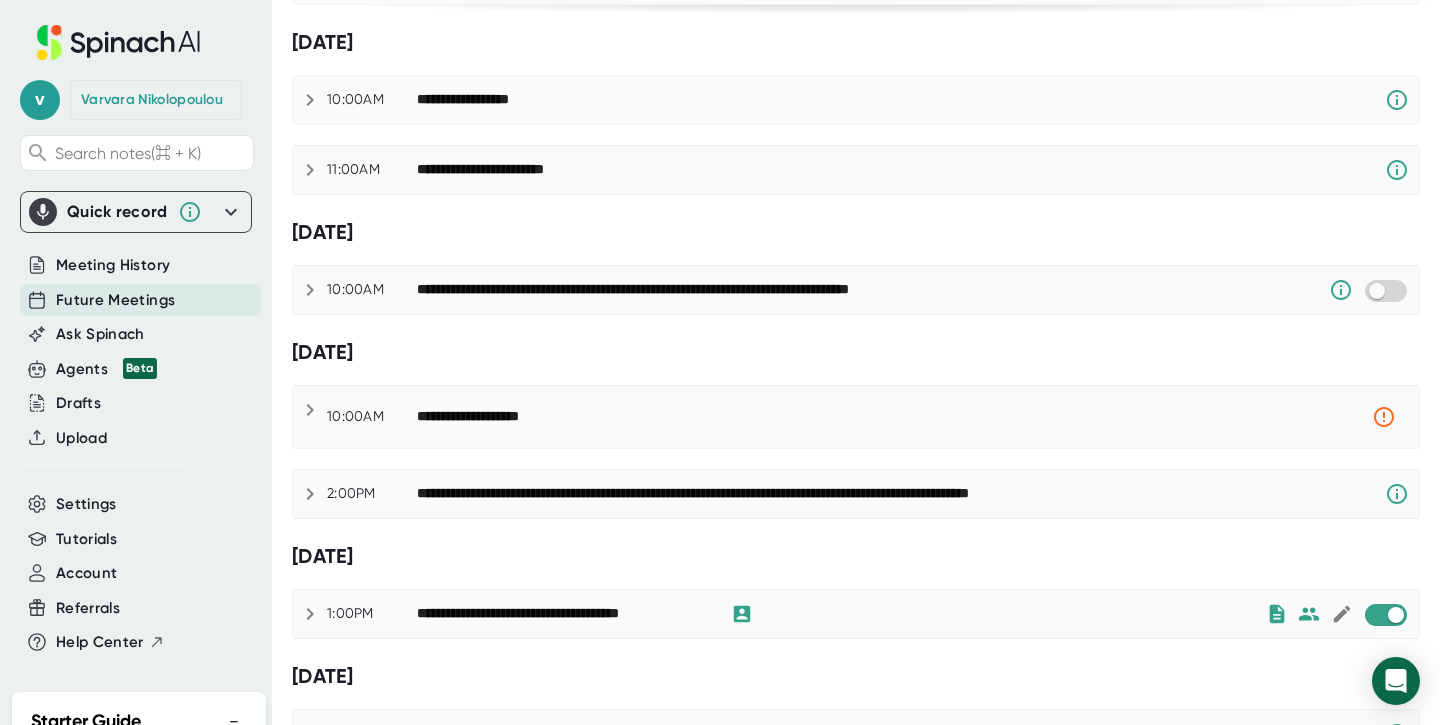 scroll, scrollTop: 0, scrollLeft: 0, axis: both 